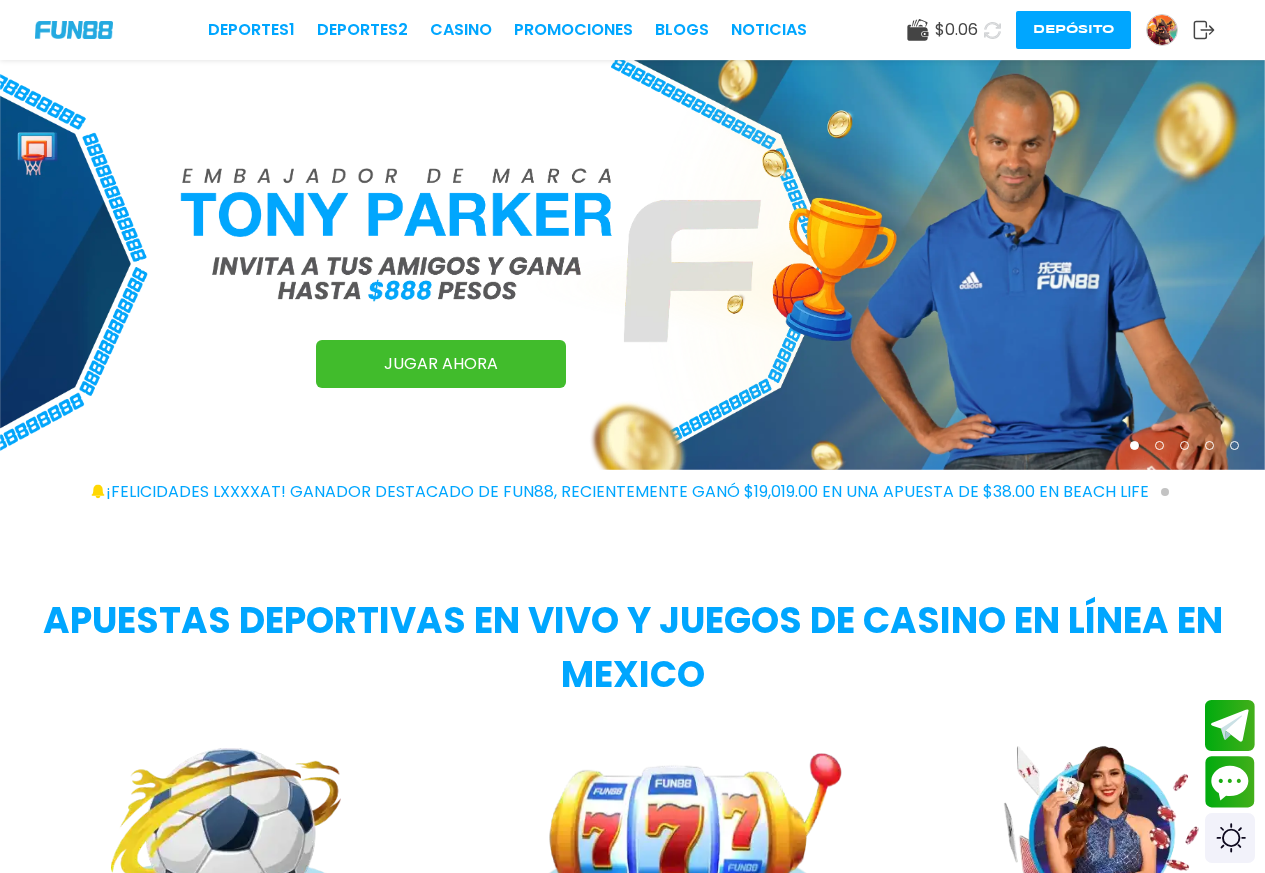 scroll, scrollTop: 0, scrollLeft: 0, axis: both 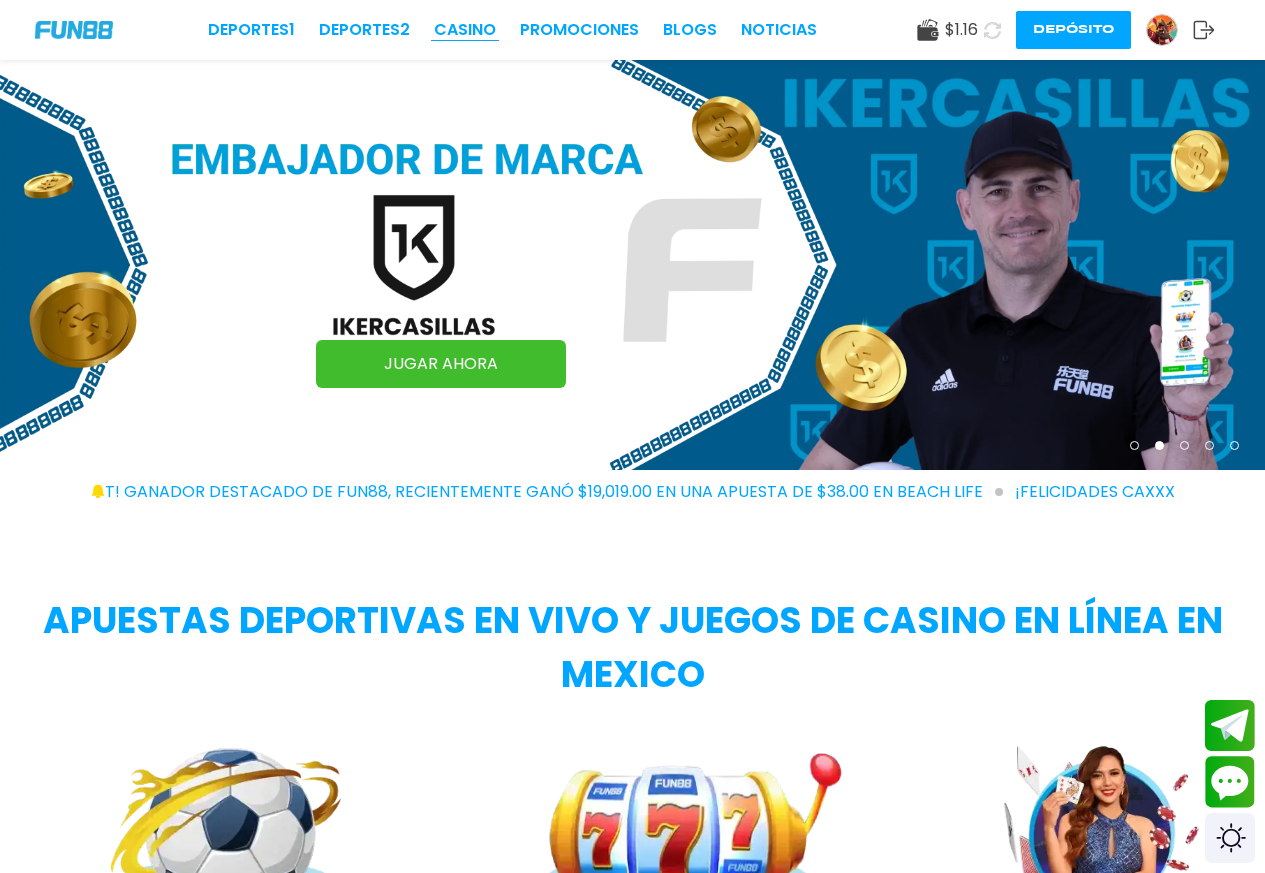 click on "CASINO" at bounding box center [465, 30] 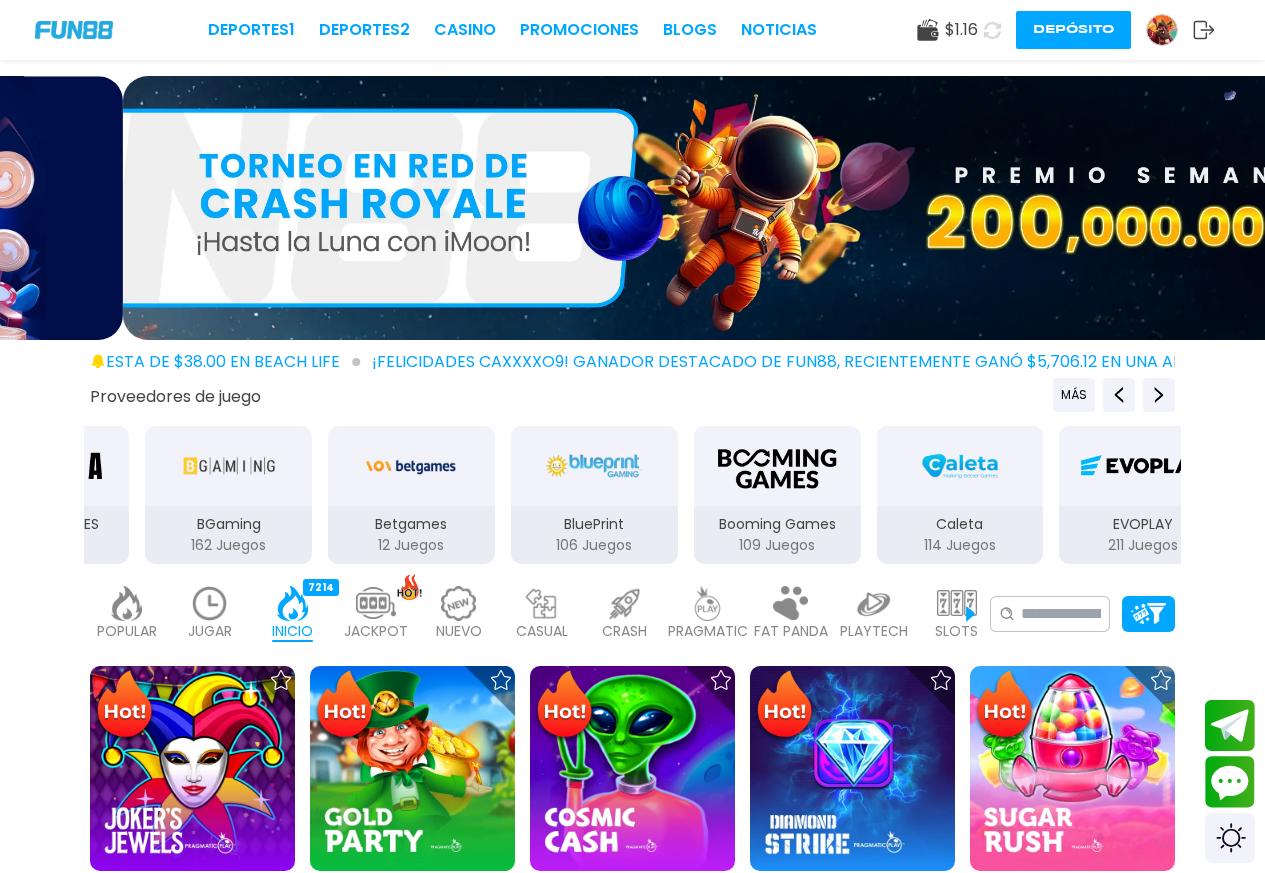 click 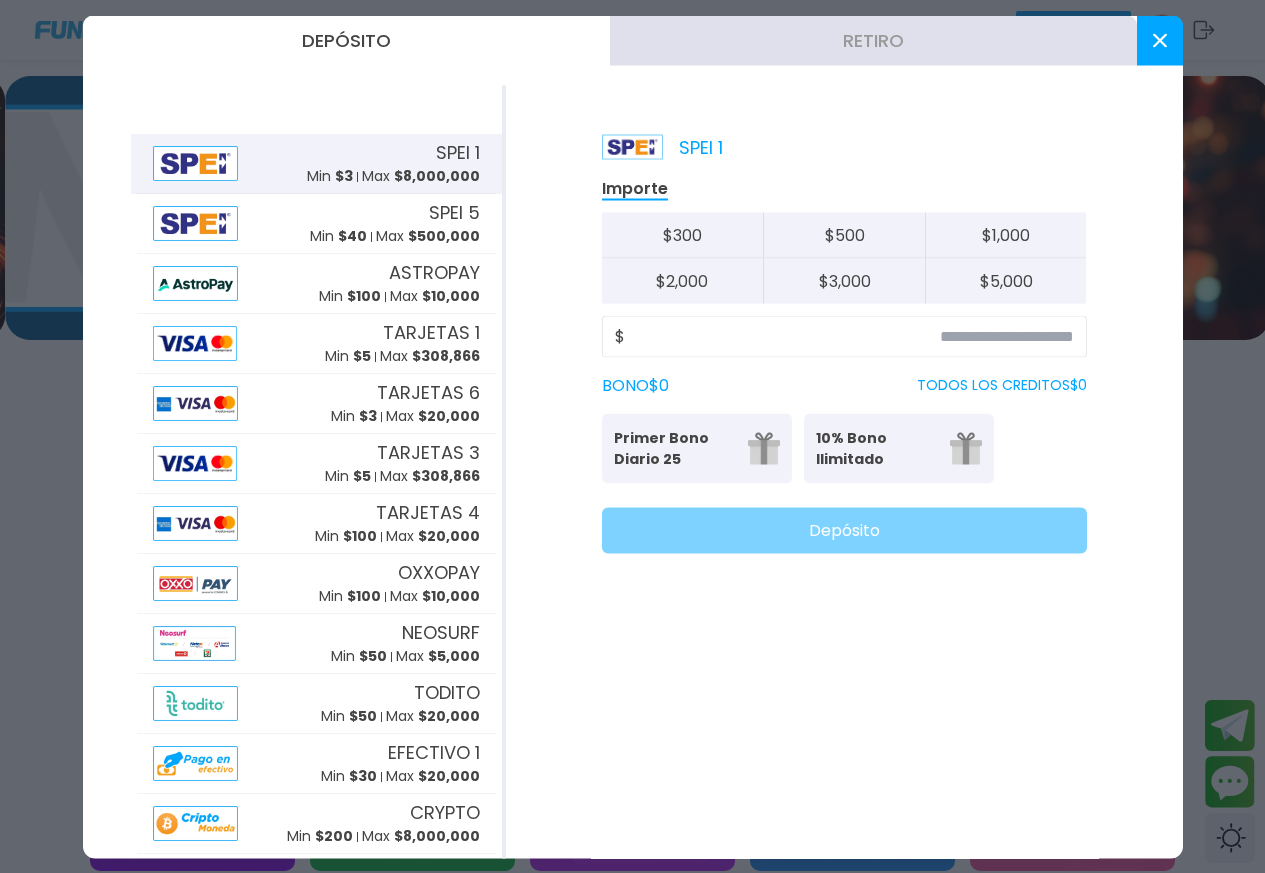 drag, startPoint x: 1159, startPoint y: 252, endPoint x: 1149, endPoint y: 38, distance: 214.23352 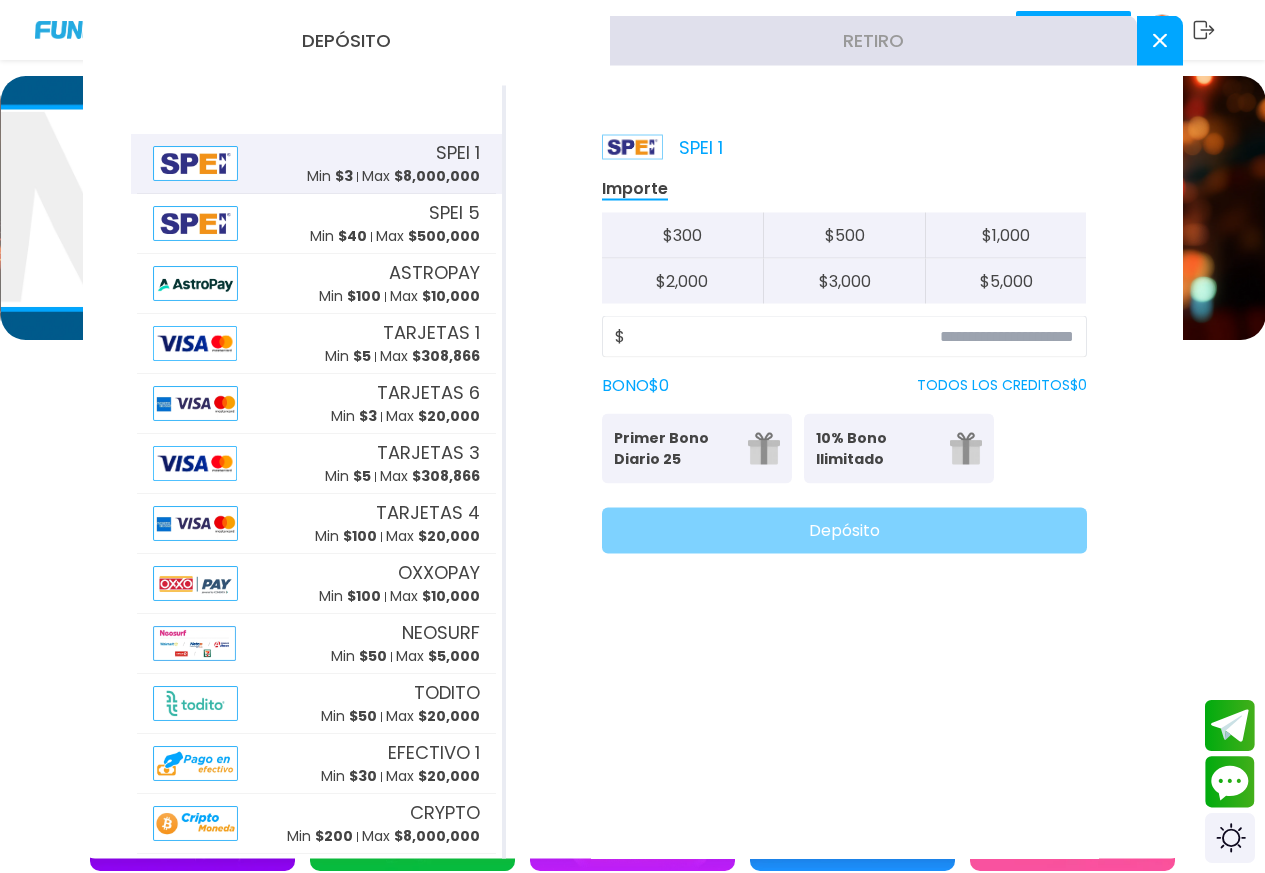 click at bounding box center [1162, 30] 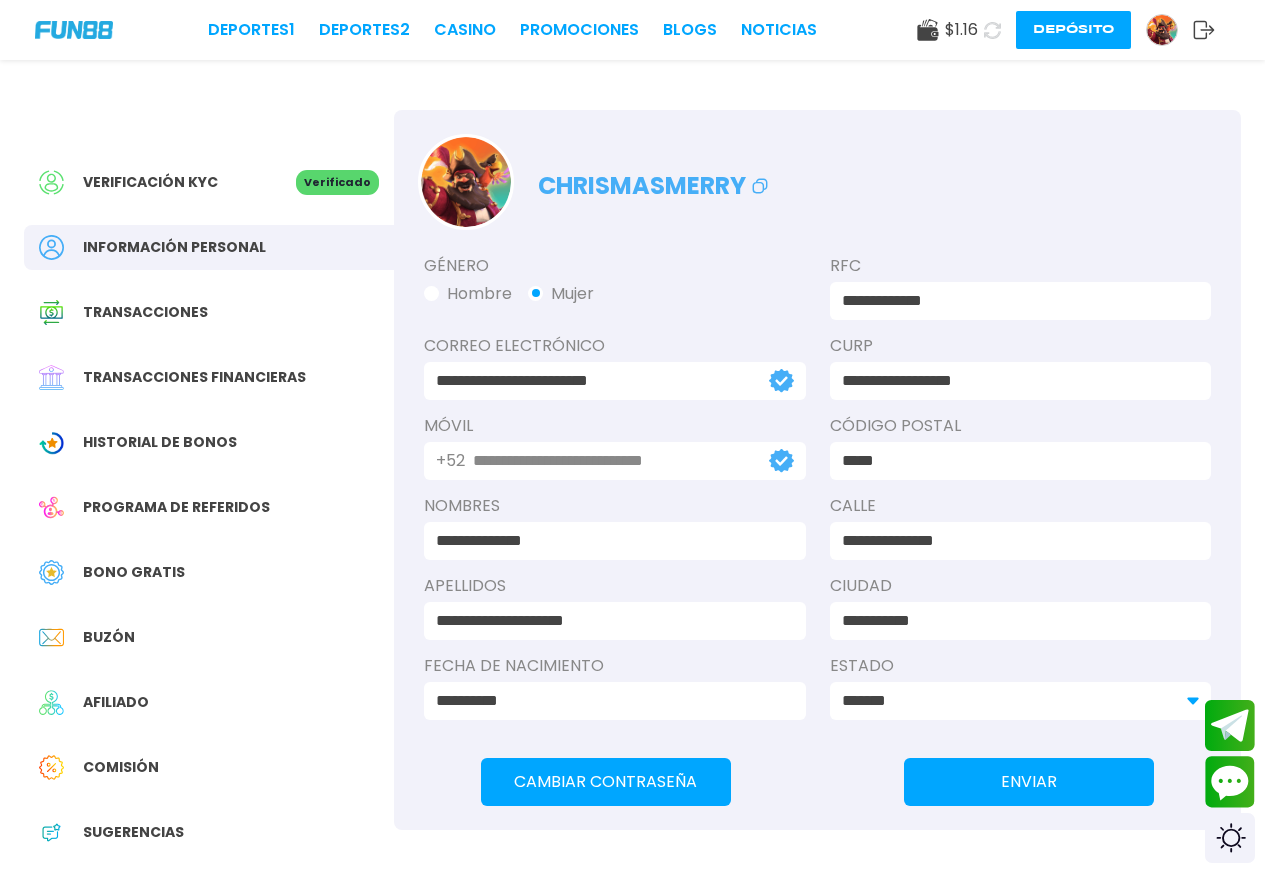 click on "Buzón" at bounding box center (209, 637) 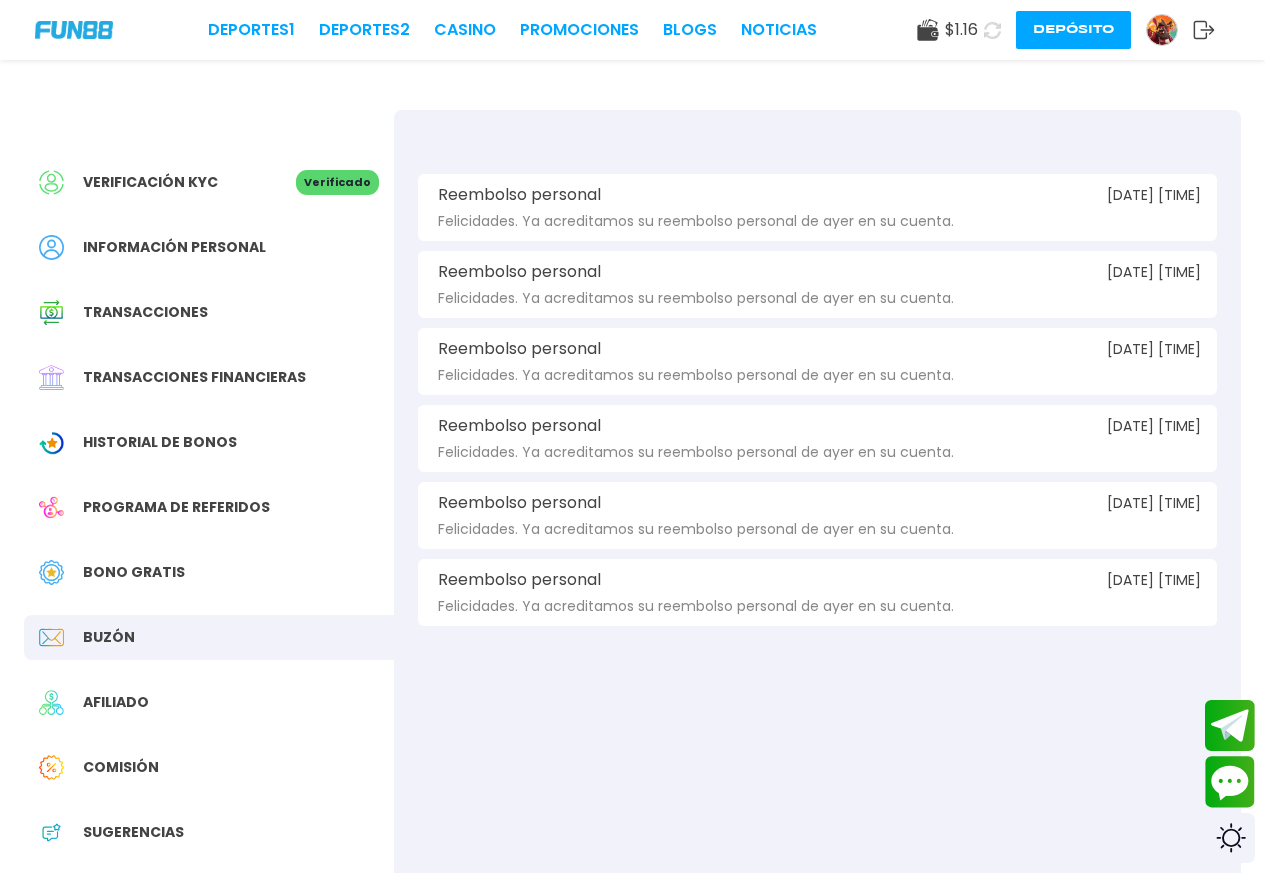 click on "Reembolso personal [DATE] [TIME]" at bounding box center (817, 195) 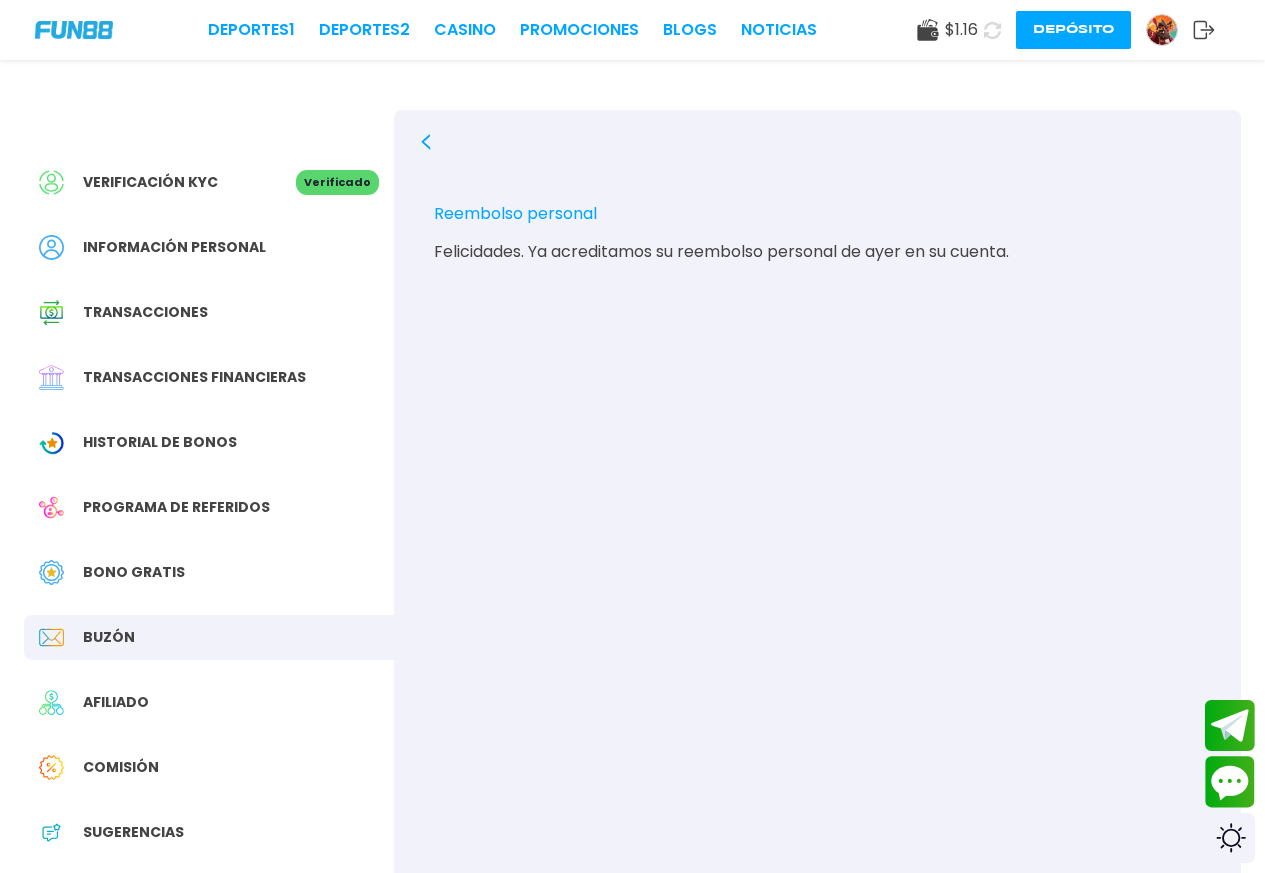 click 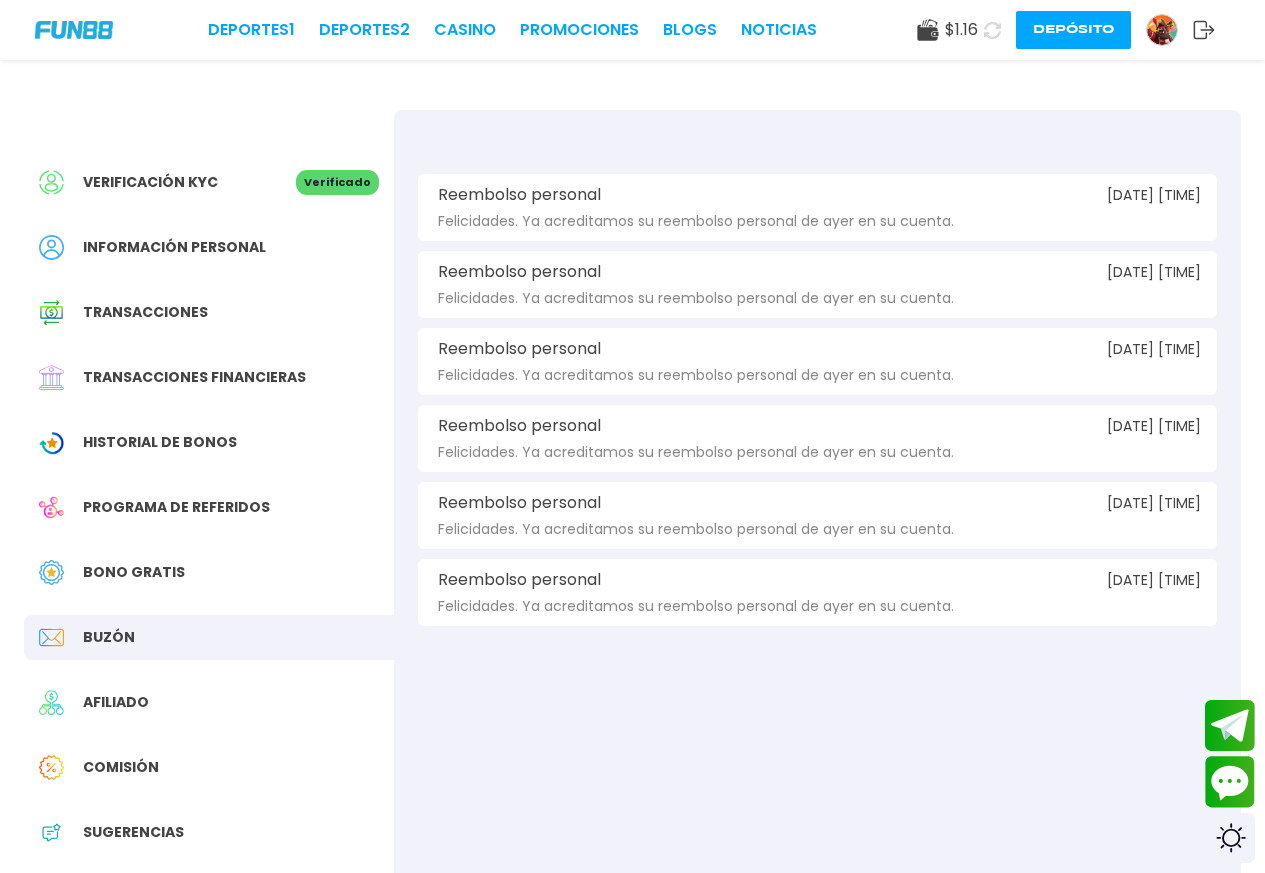 click on "Transacciones" at bounding box center [145, 312] 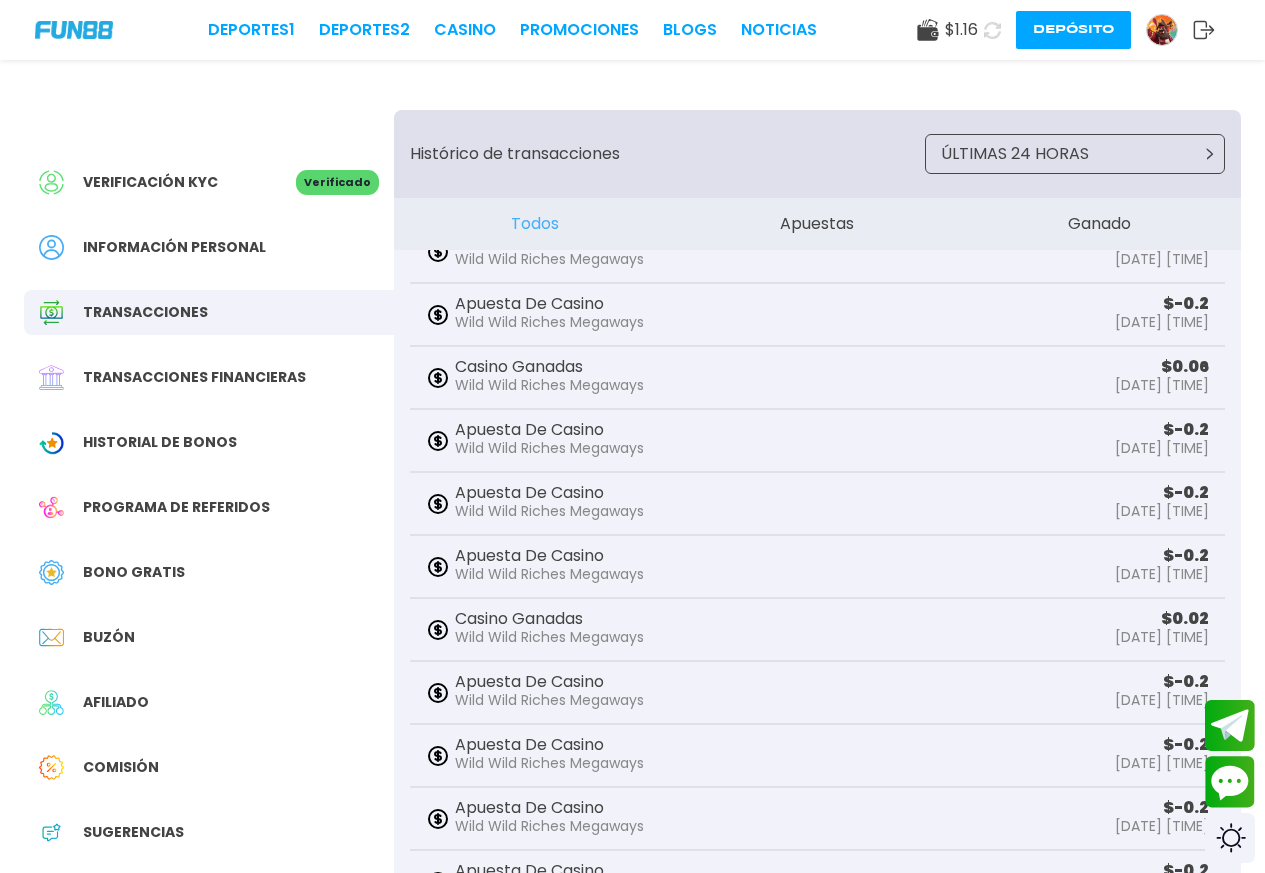 scroll, scrollTop: 604, scrollLeft: 0, axis: vertical 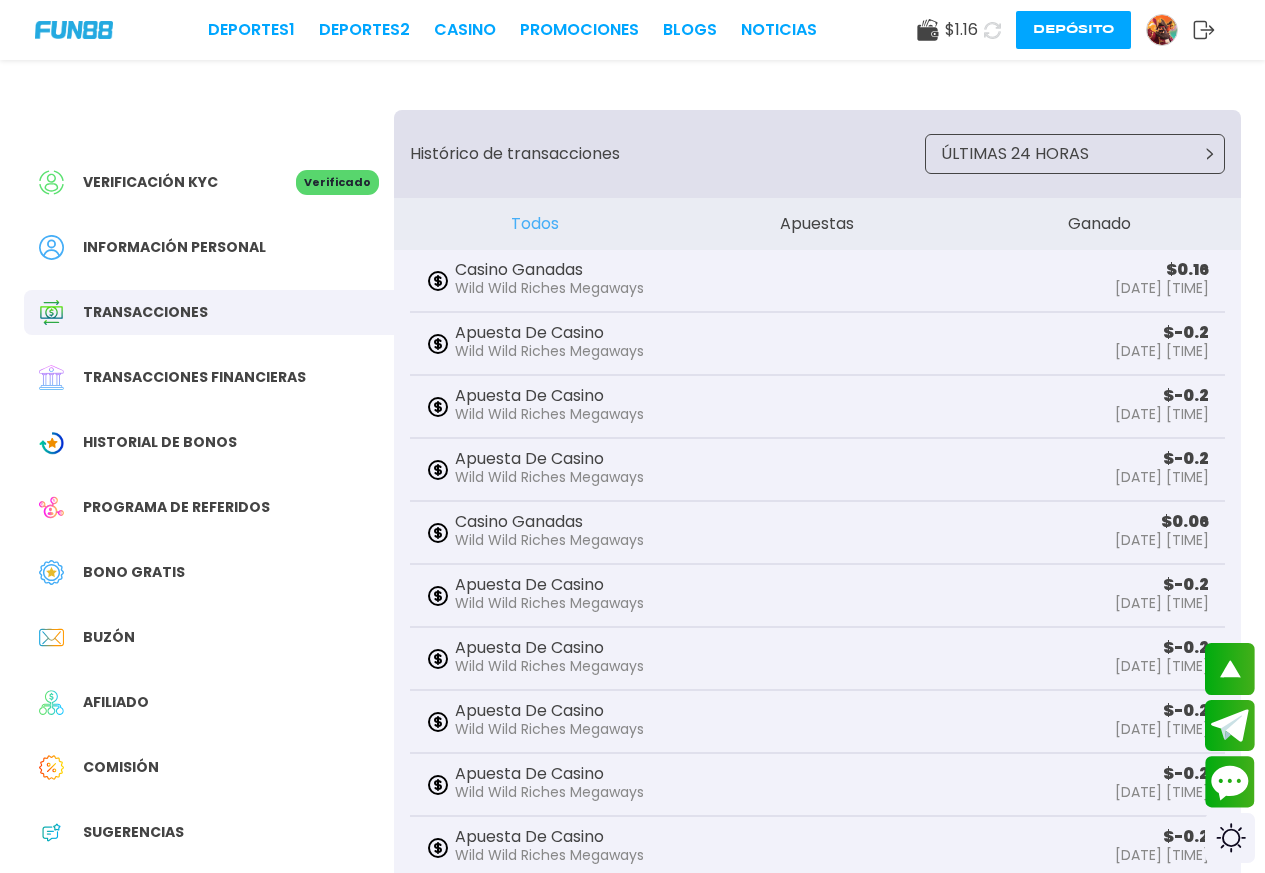 click on "Apuestas" at bounding box center [817, 224] 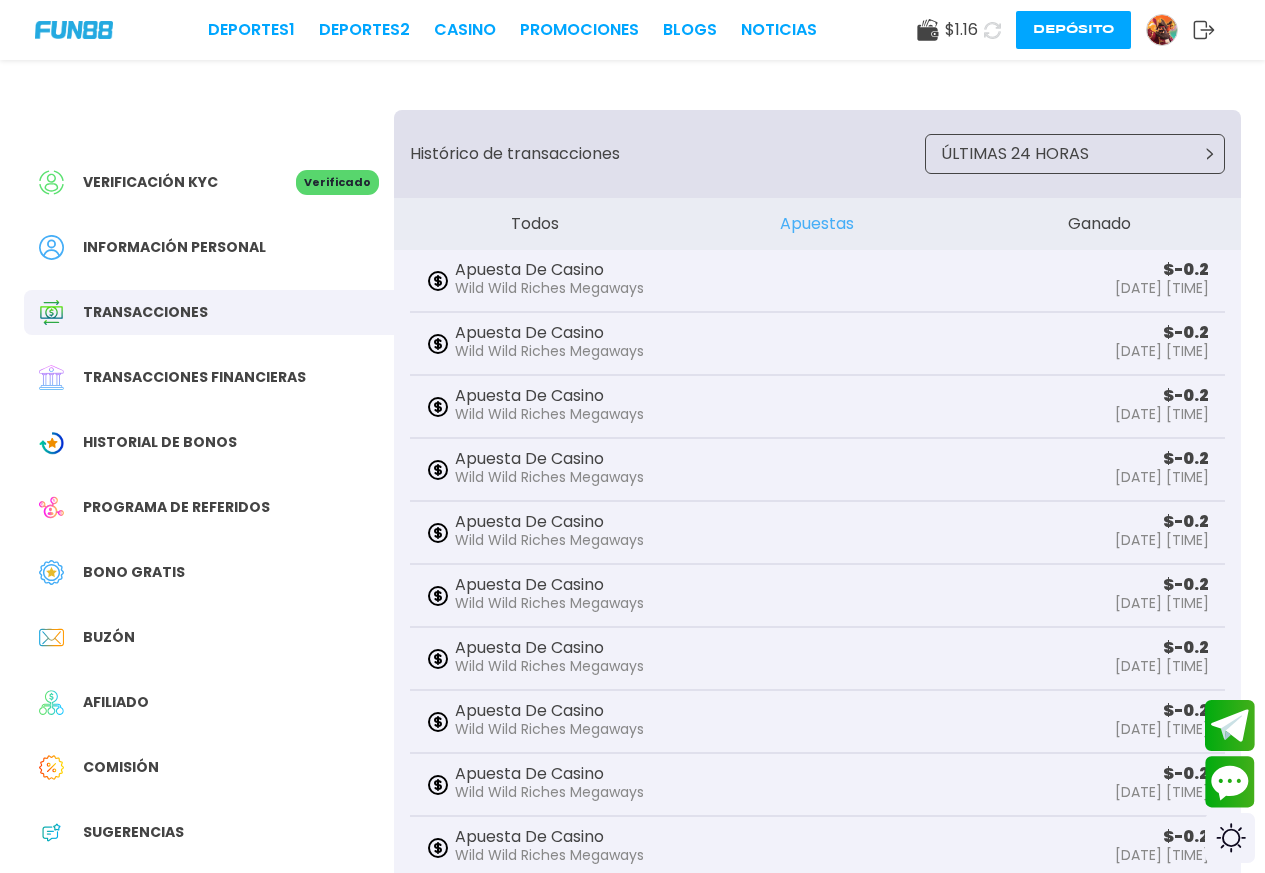 scroll, scrollTop: 267, scrollLeft: 0, axis: vertical 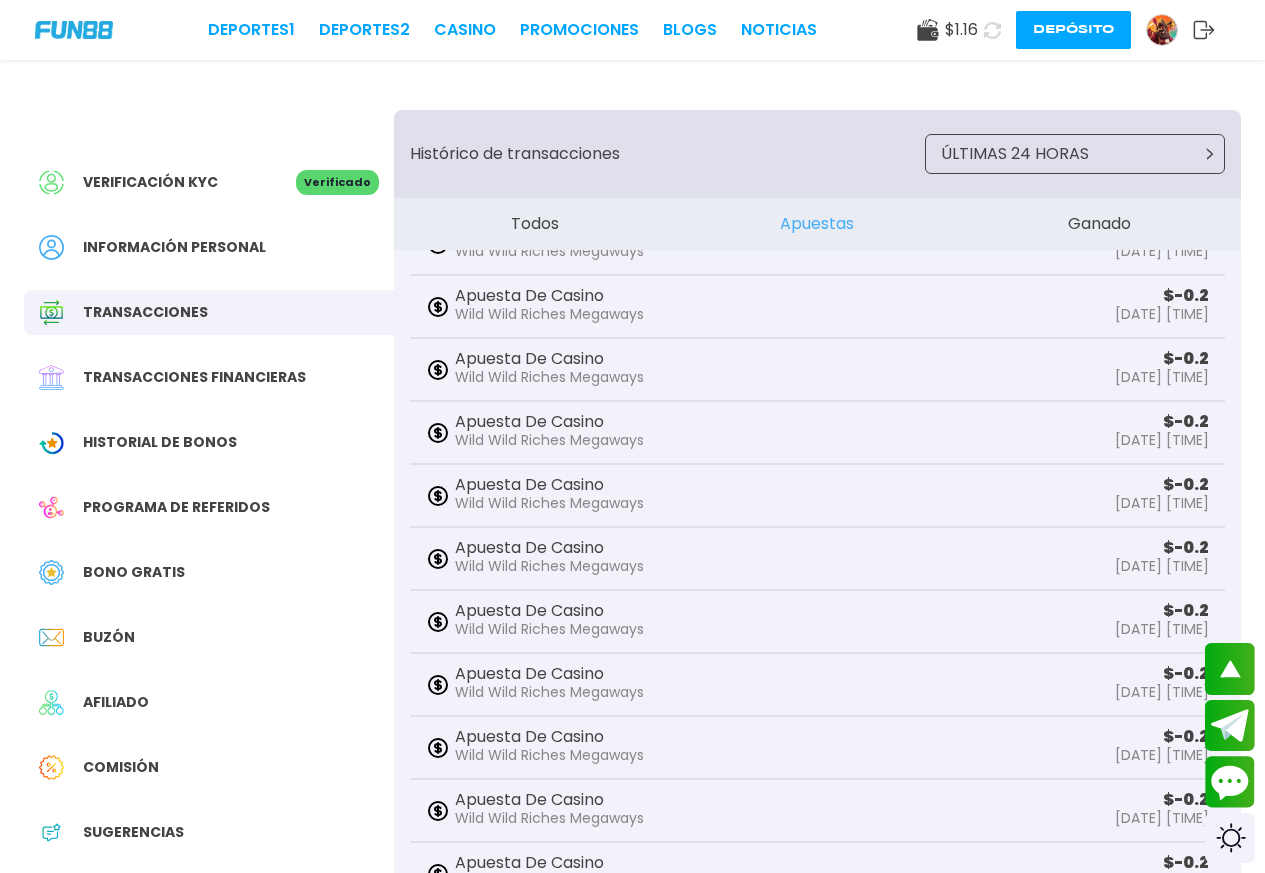 click on "Ganado" at bounding box center [1100, 224] 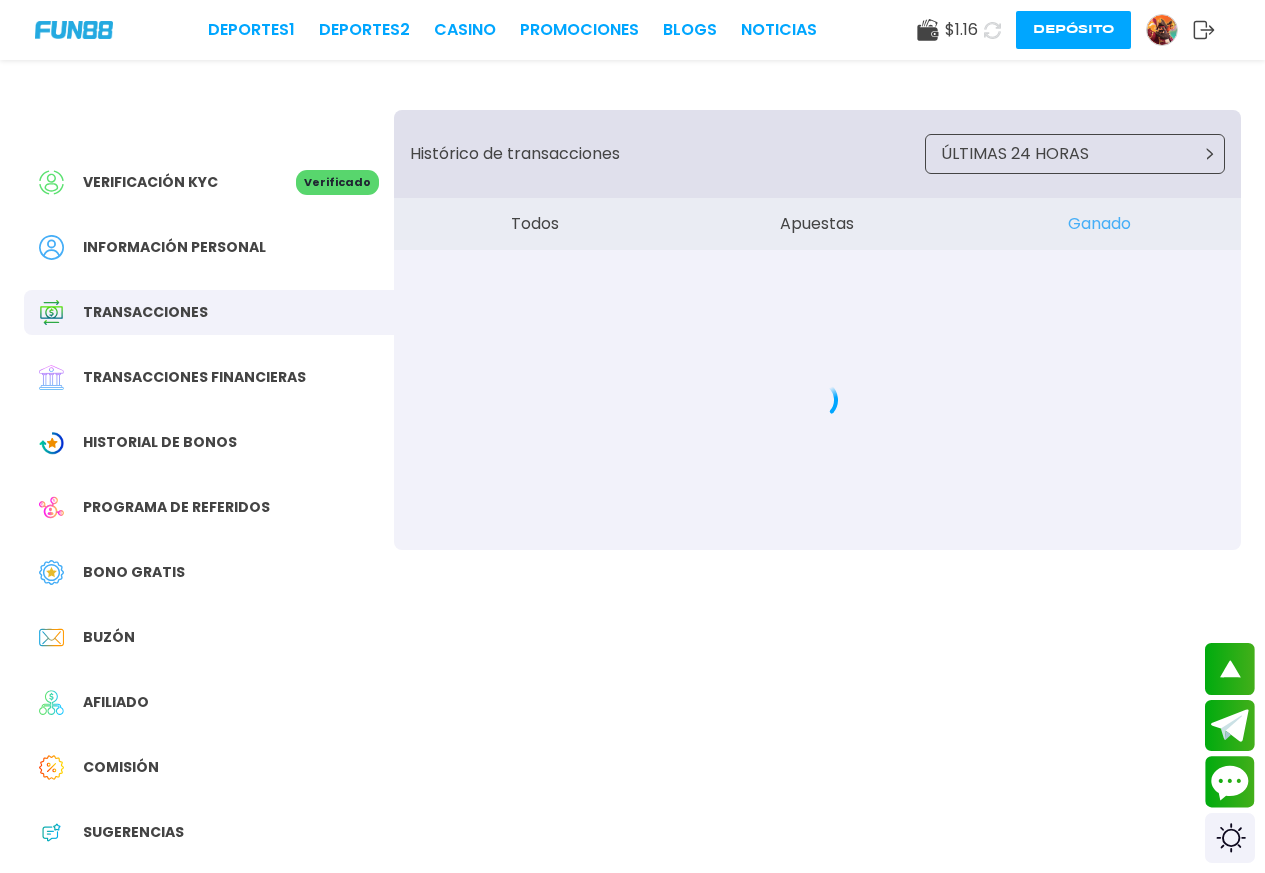 scroll, scrollTop: 0, scrollLeft: 0, axis: both 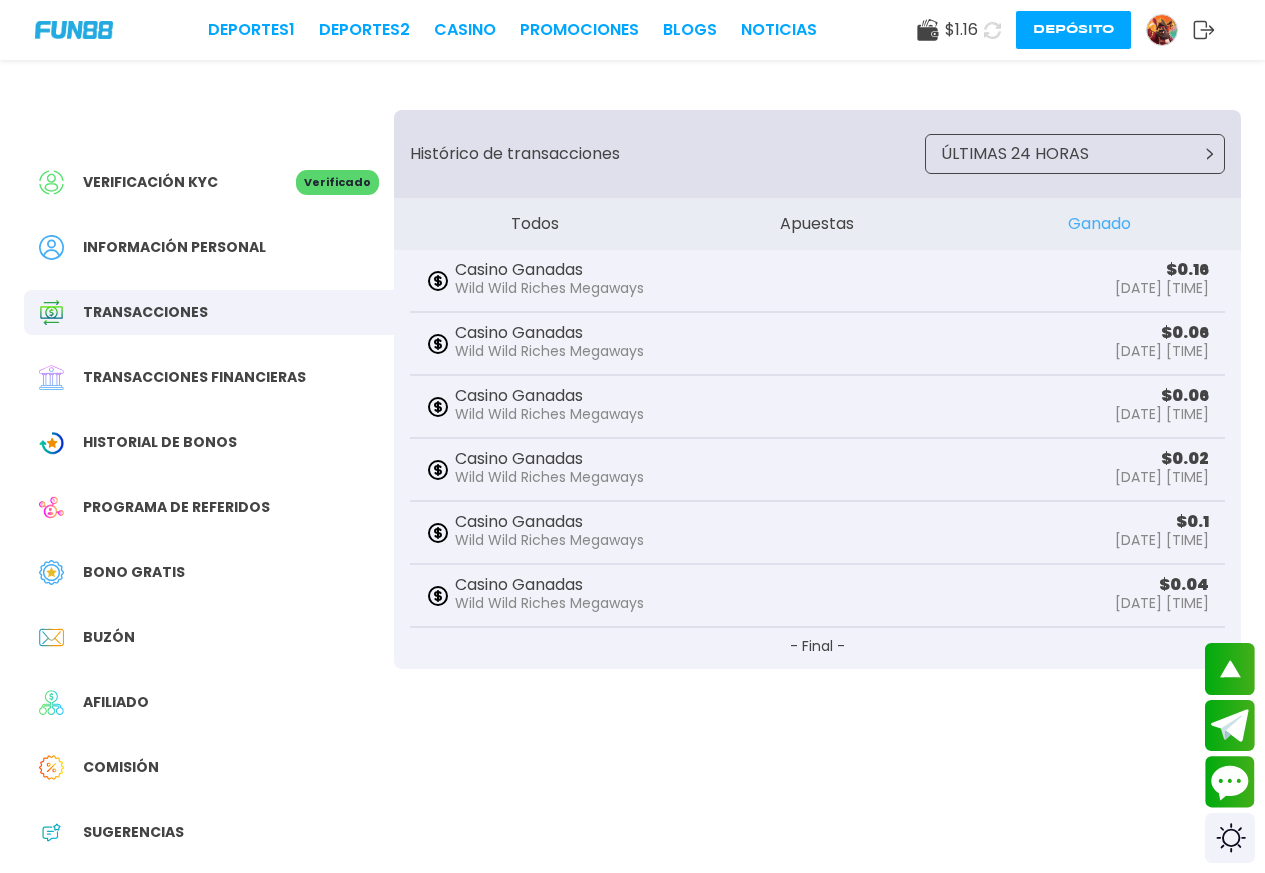 click on "Apuestas" at bounding box center (817, 224) 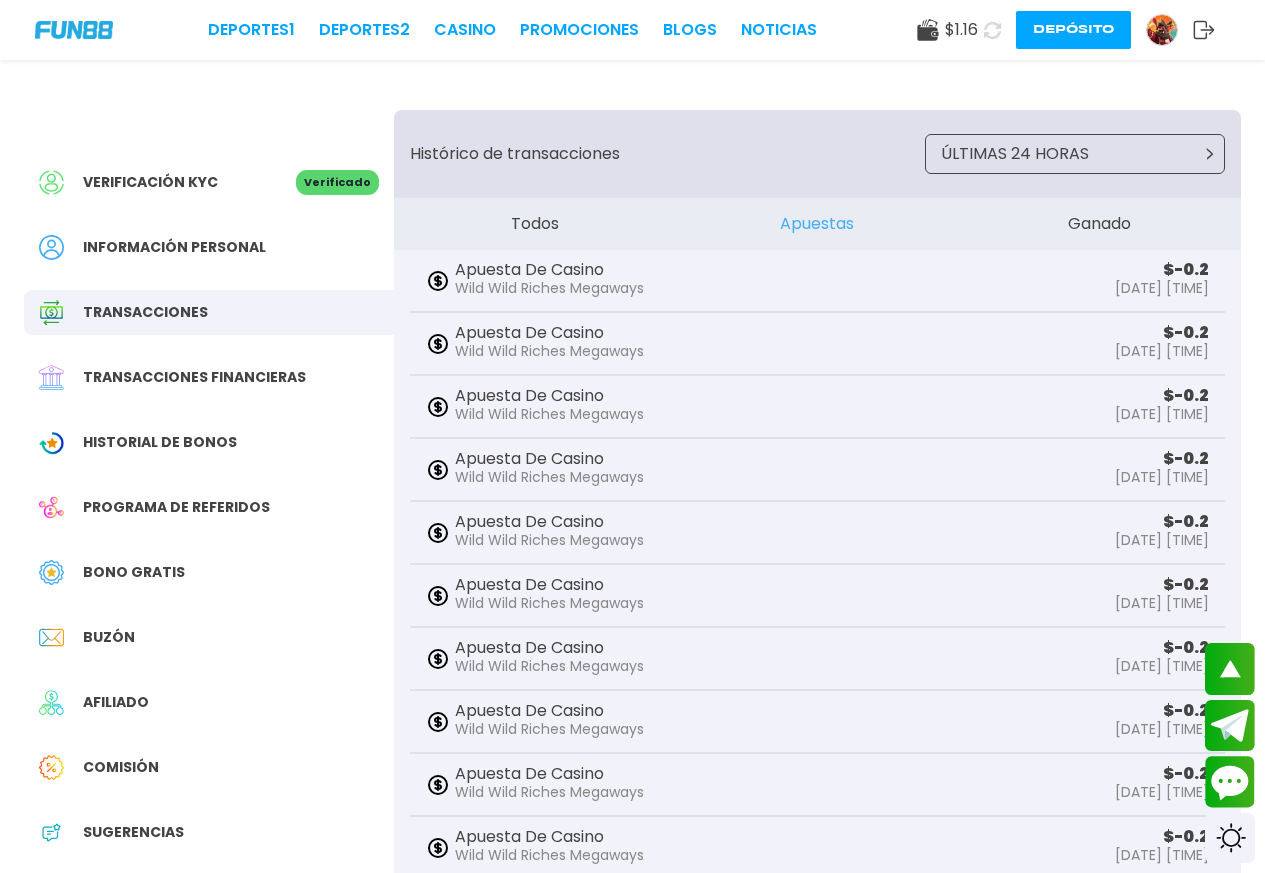 click on "Información personal" at bounding box center [174, 247] 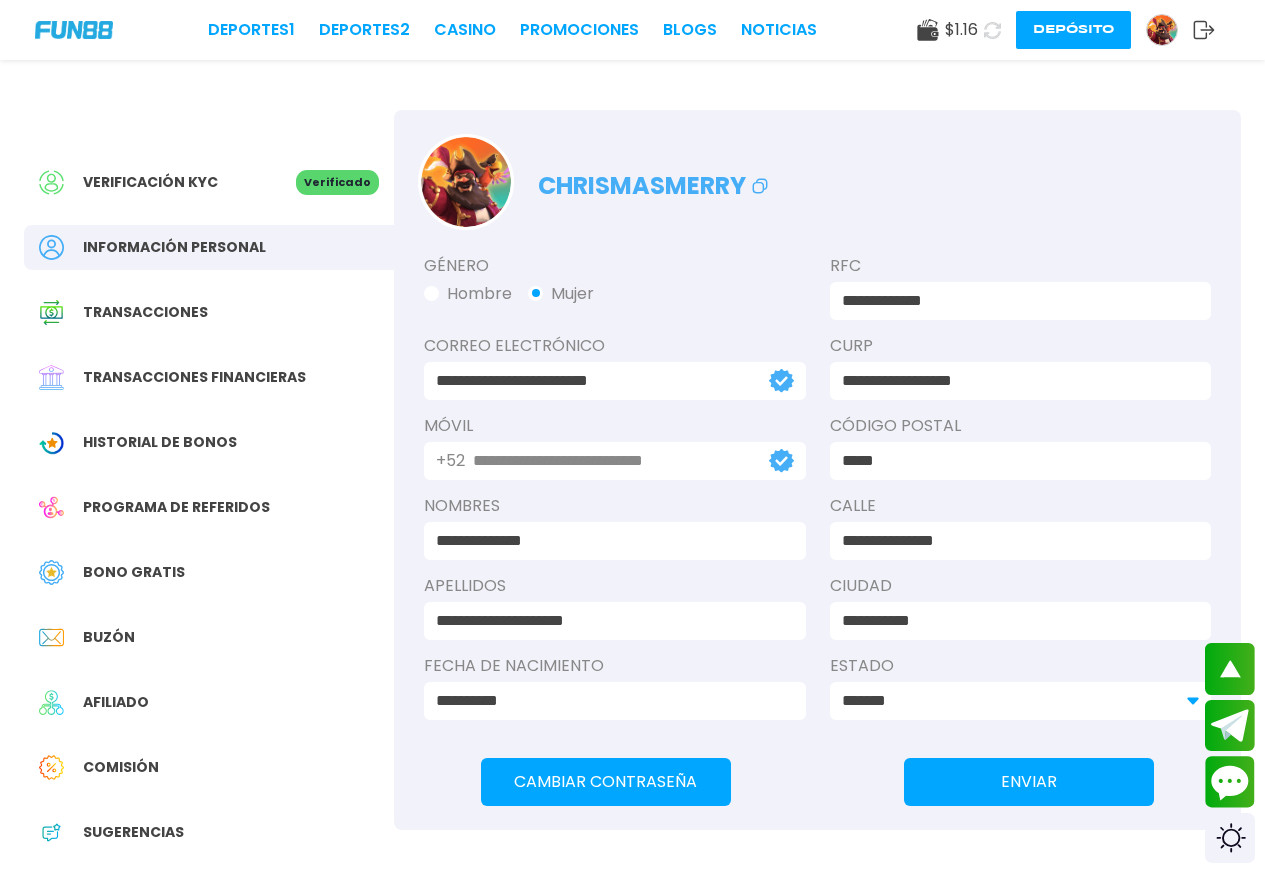 click on "Transacciones" at bounding box center [145, 312] 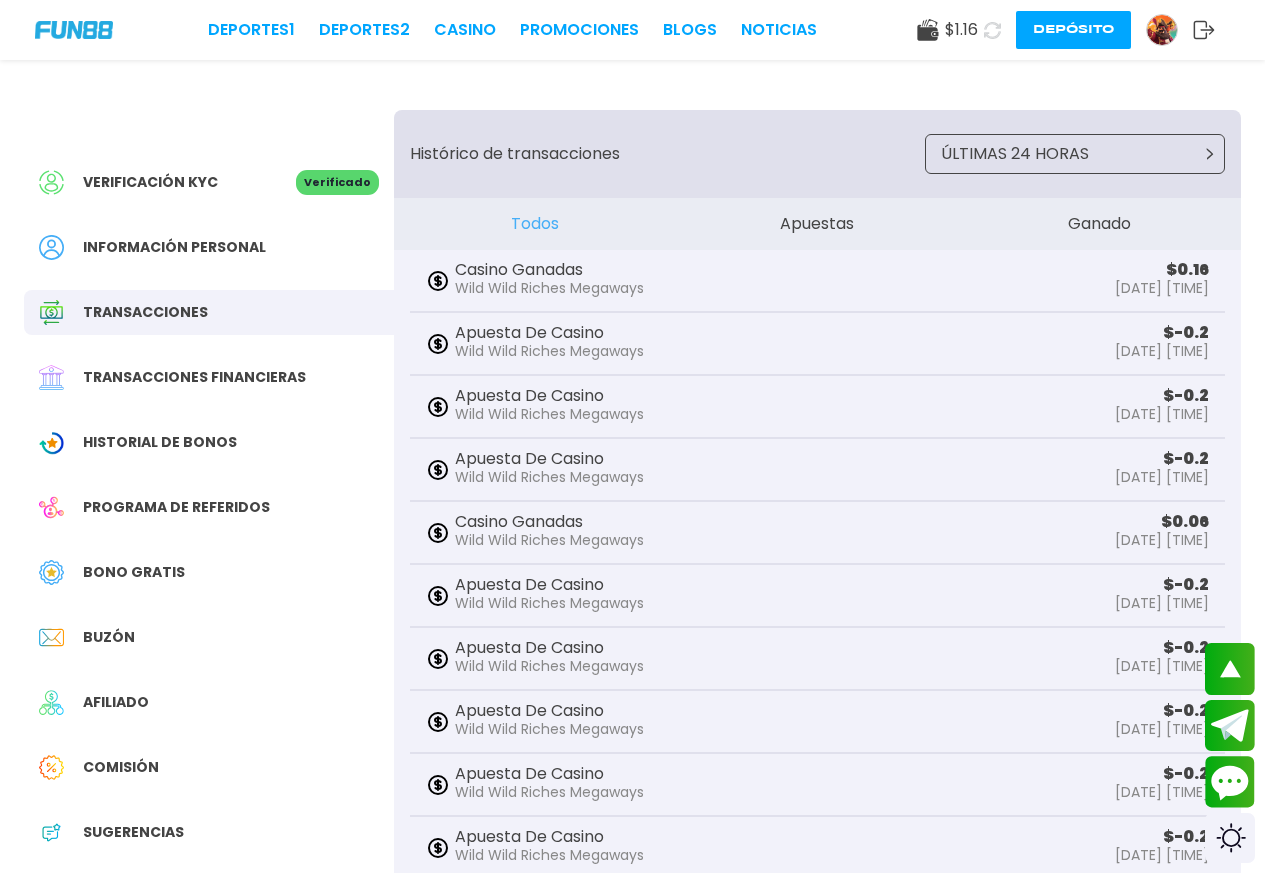 click on "Bono Gratis" at bounding box center [134, 572] 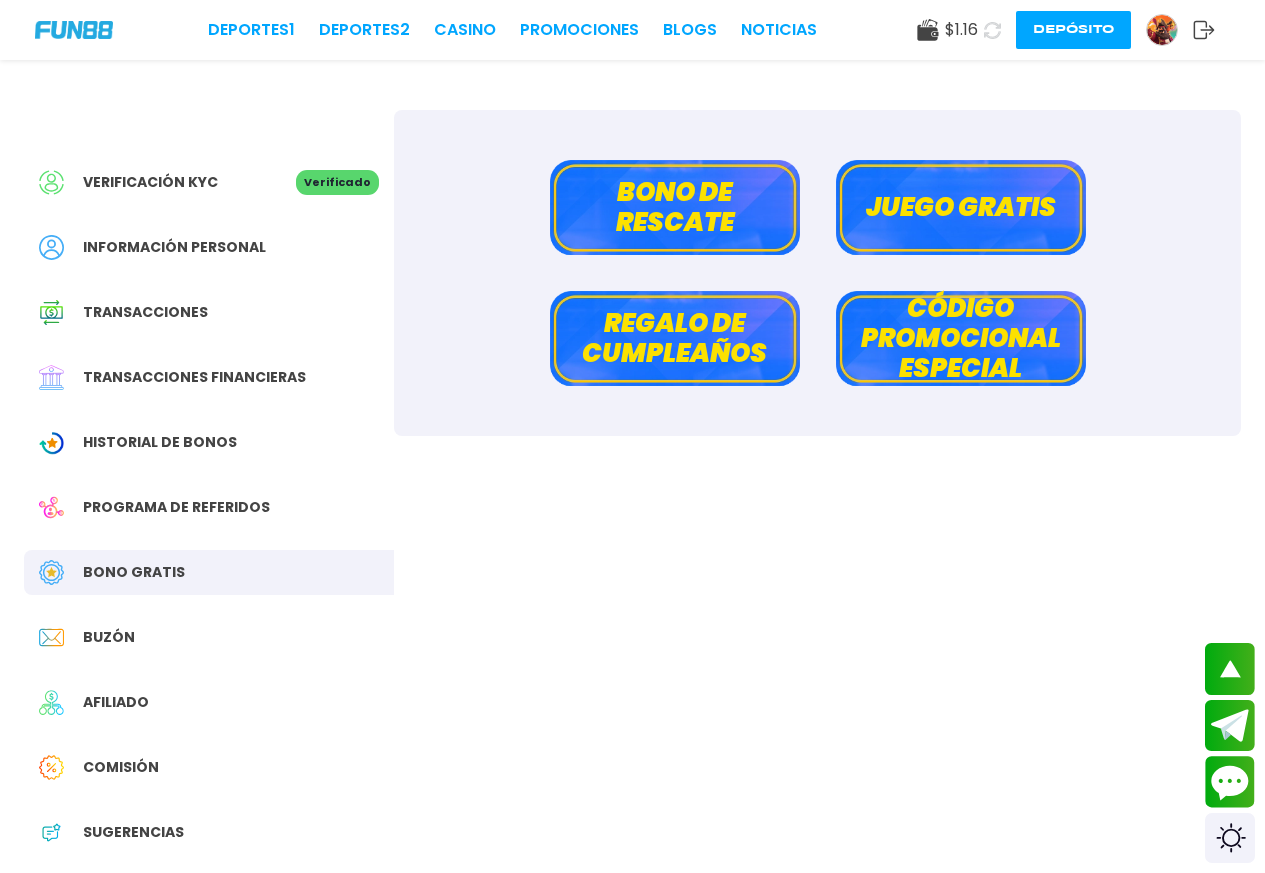 click on "Bono de rescate" at bounding box center (675, 207) 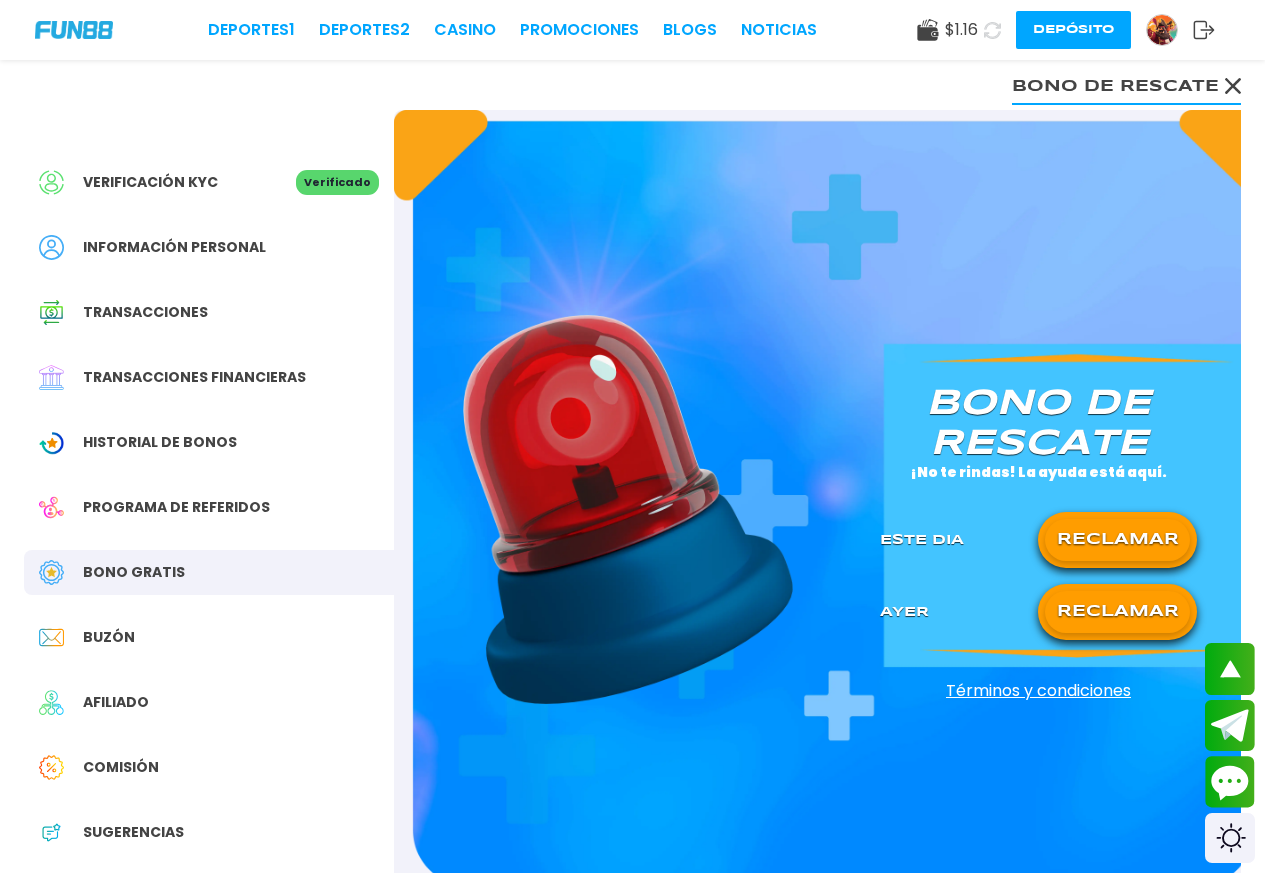 click on "RECLAMAR" at bounding box center [1117, 540] 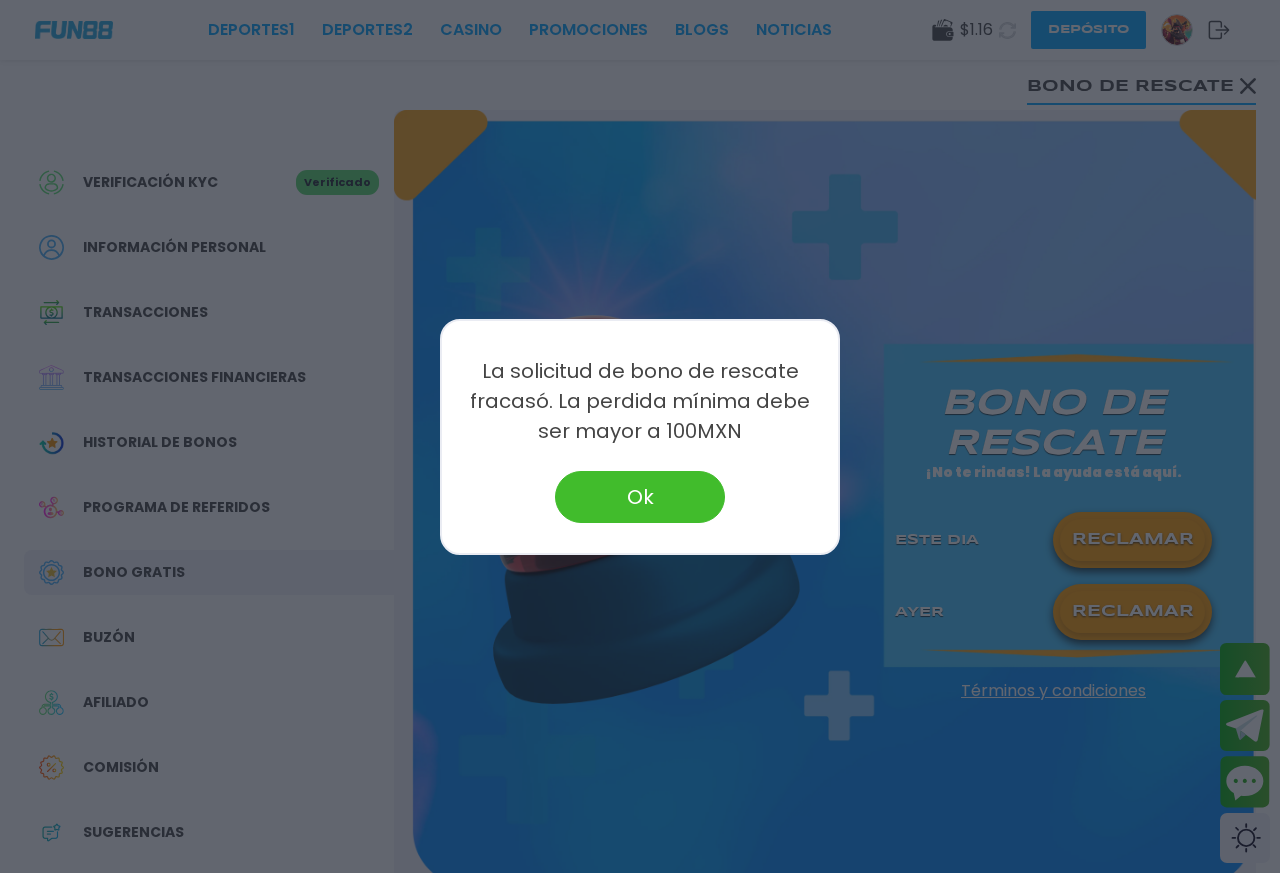 click at bounding box center [640, 436] 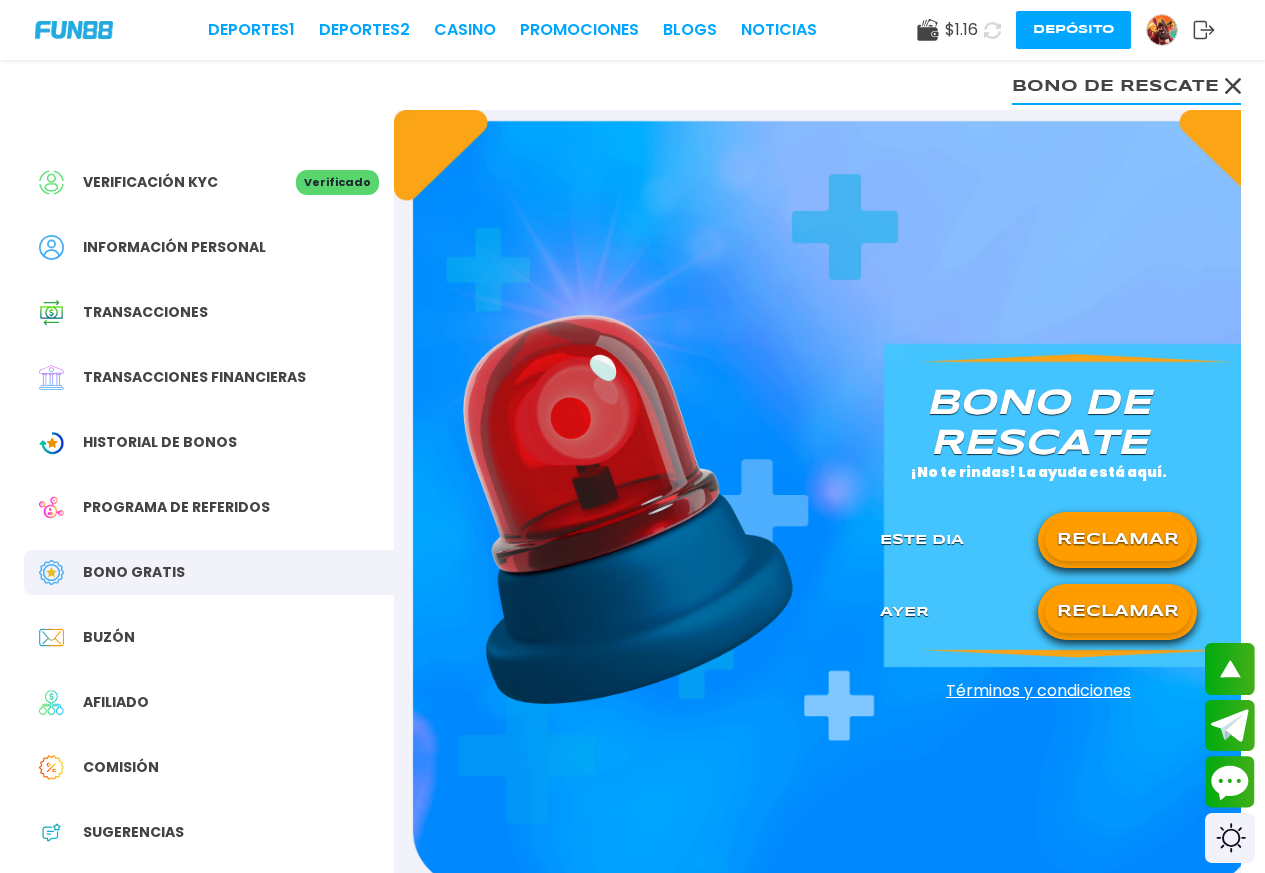 click on "RECLAMAR" at bounding box center (1117, 612) 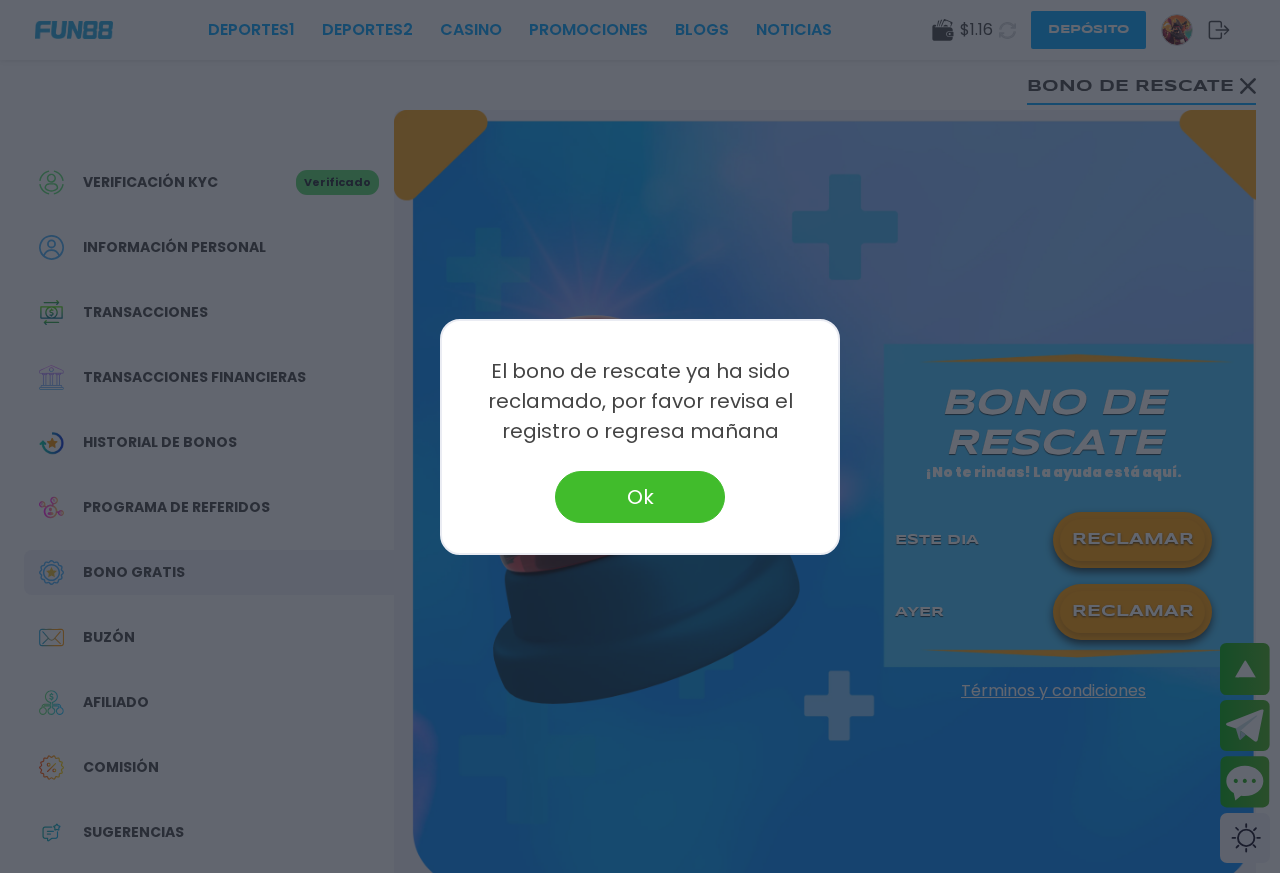 click on "Ok" at bounding box center [640, 497] 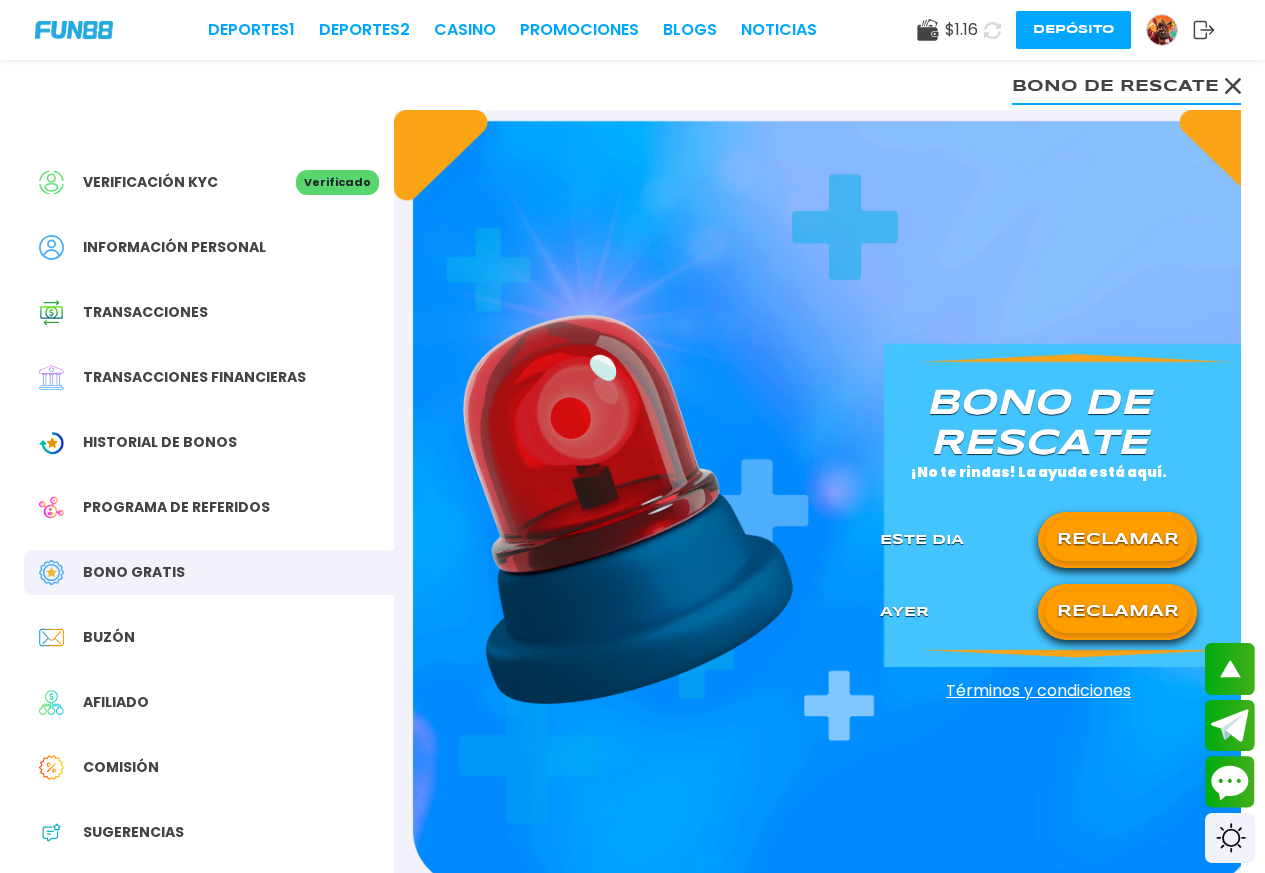 click on "Bono Gratis" at bounding box center [134, 572] 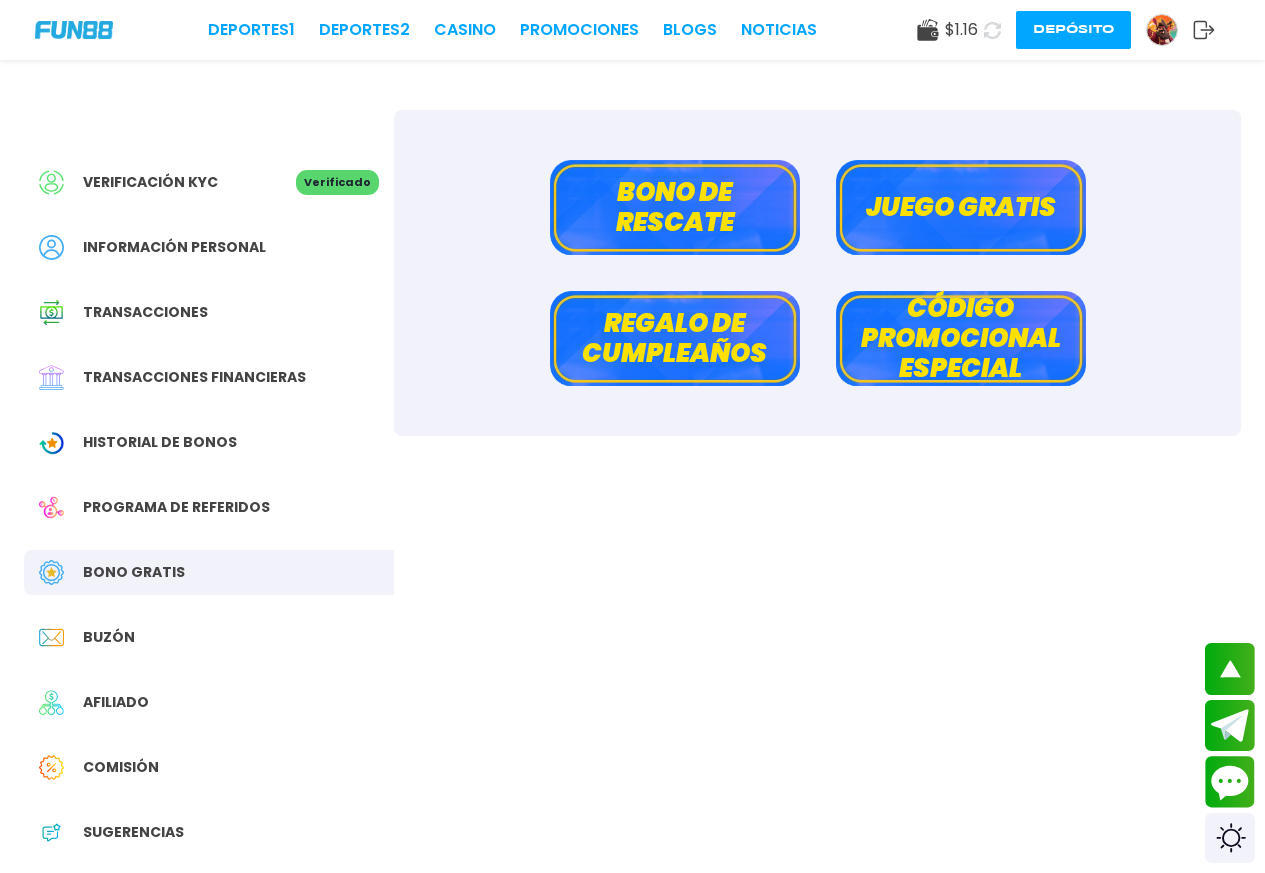 click on "Regalo de cumpleaños" at bounding box center [675, 338] 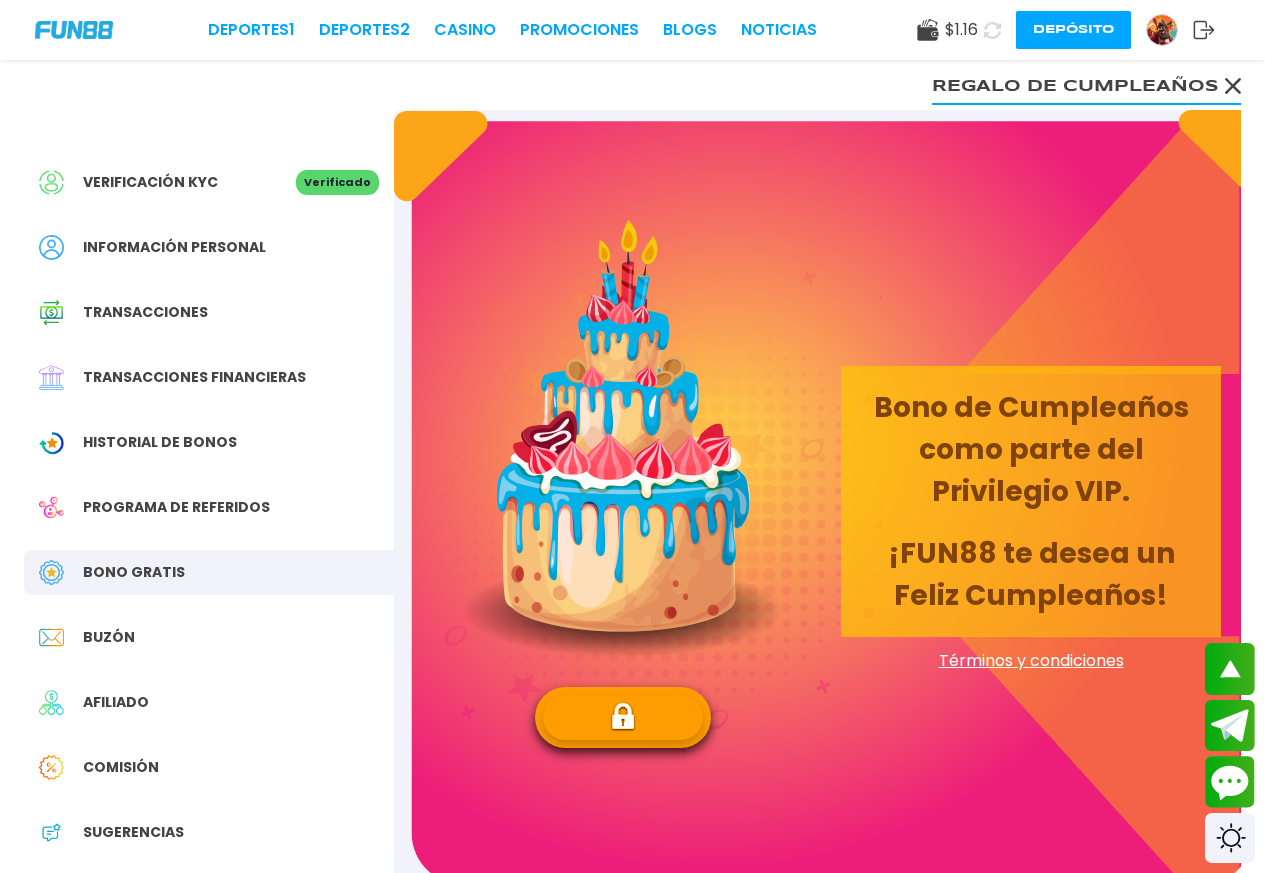 click 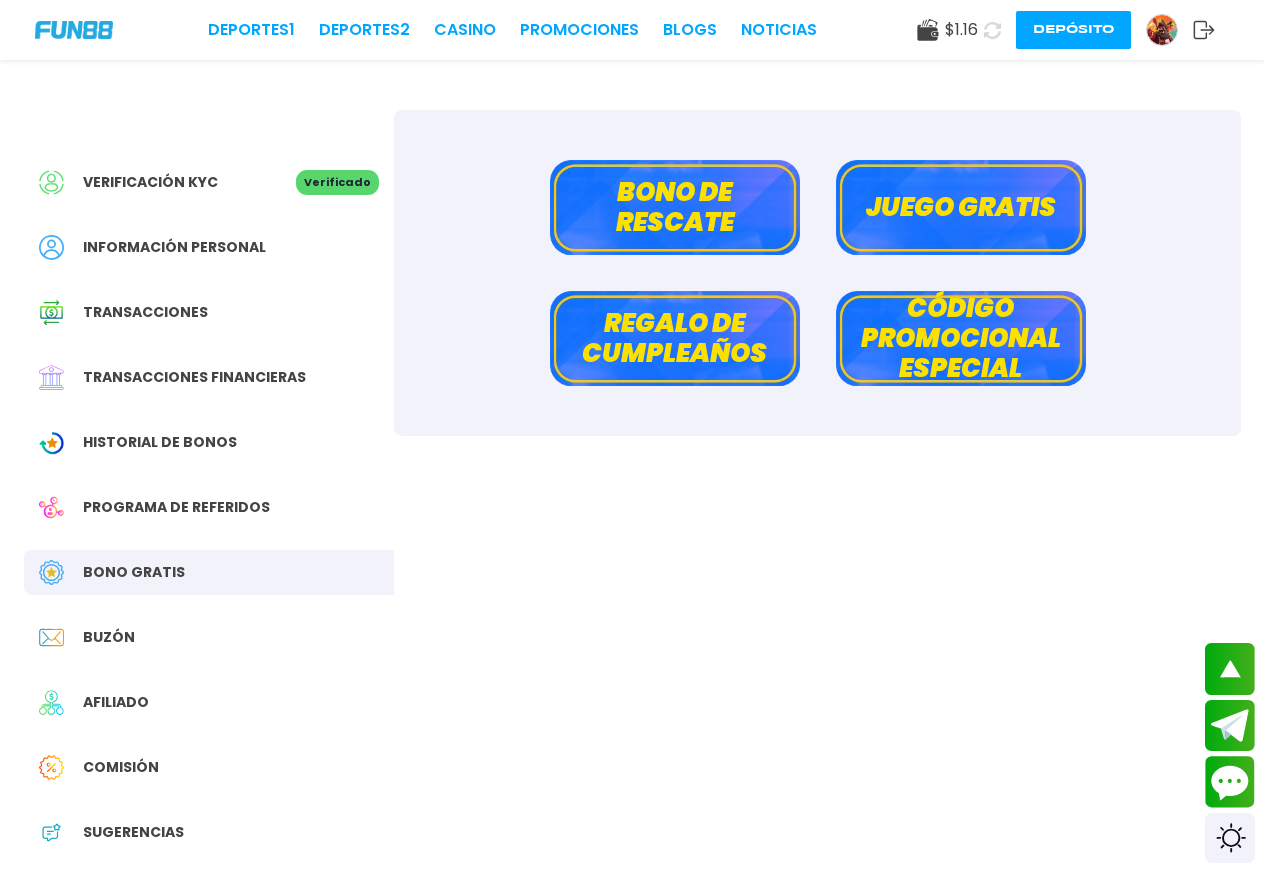 click on "Juego gratis" at bounding box center [961, 207] 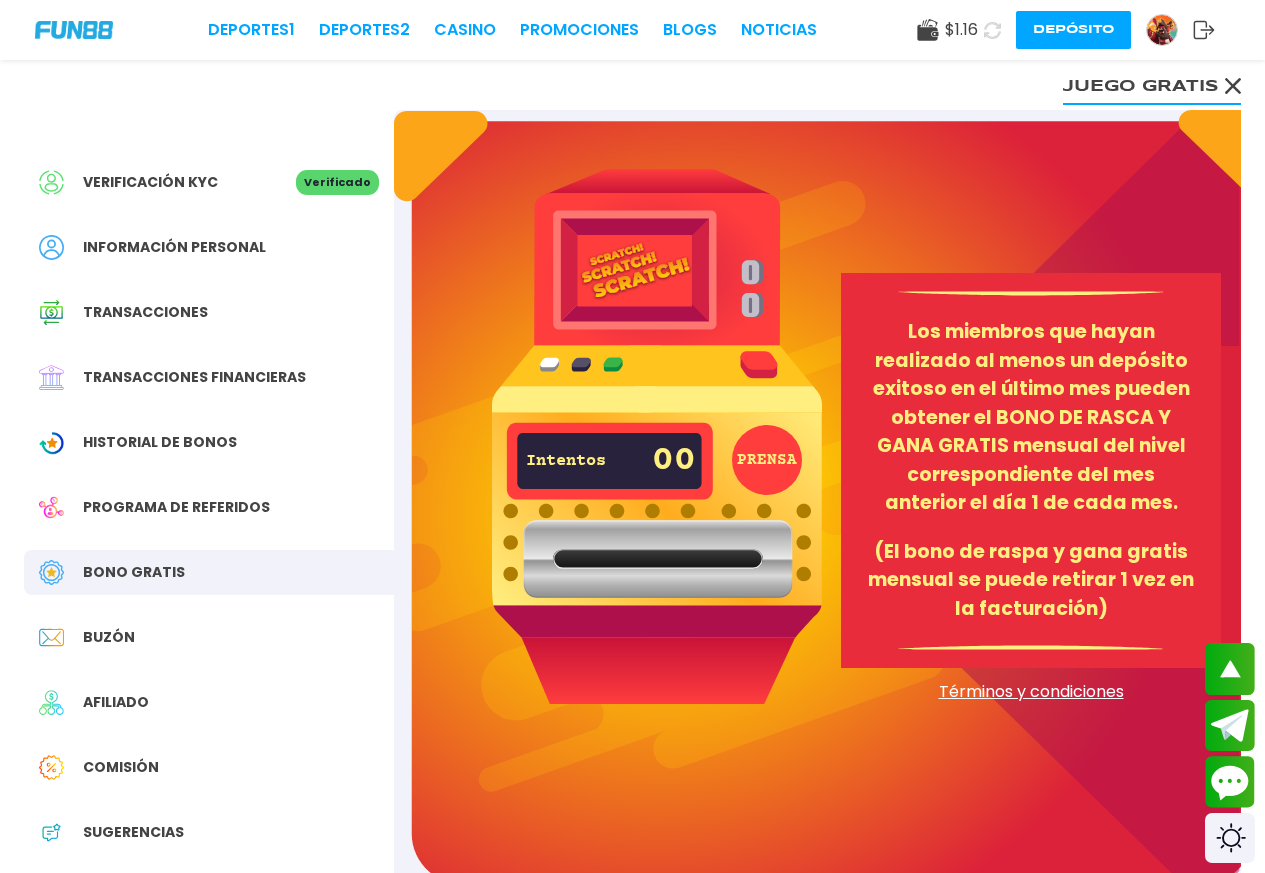 click 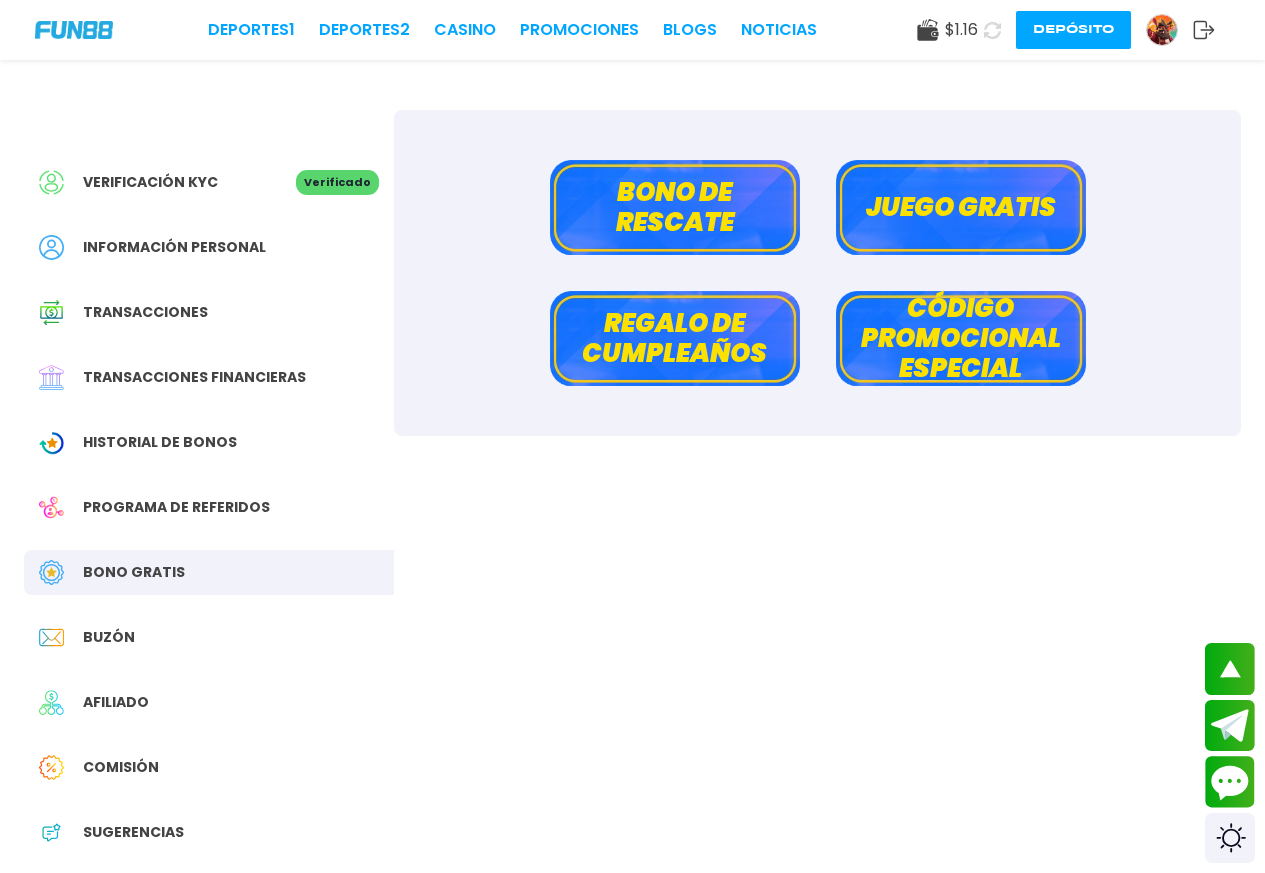 click on "Código promocional especial" at bounding box center [961, 338] 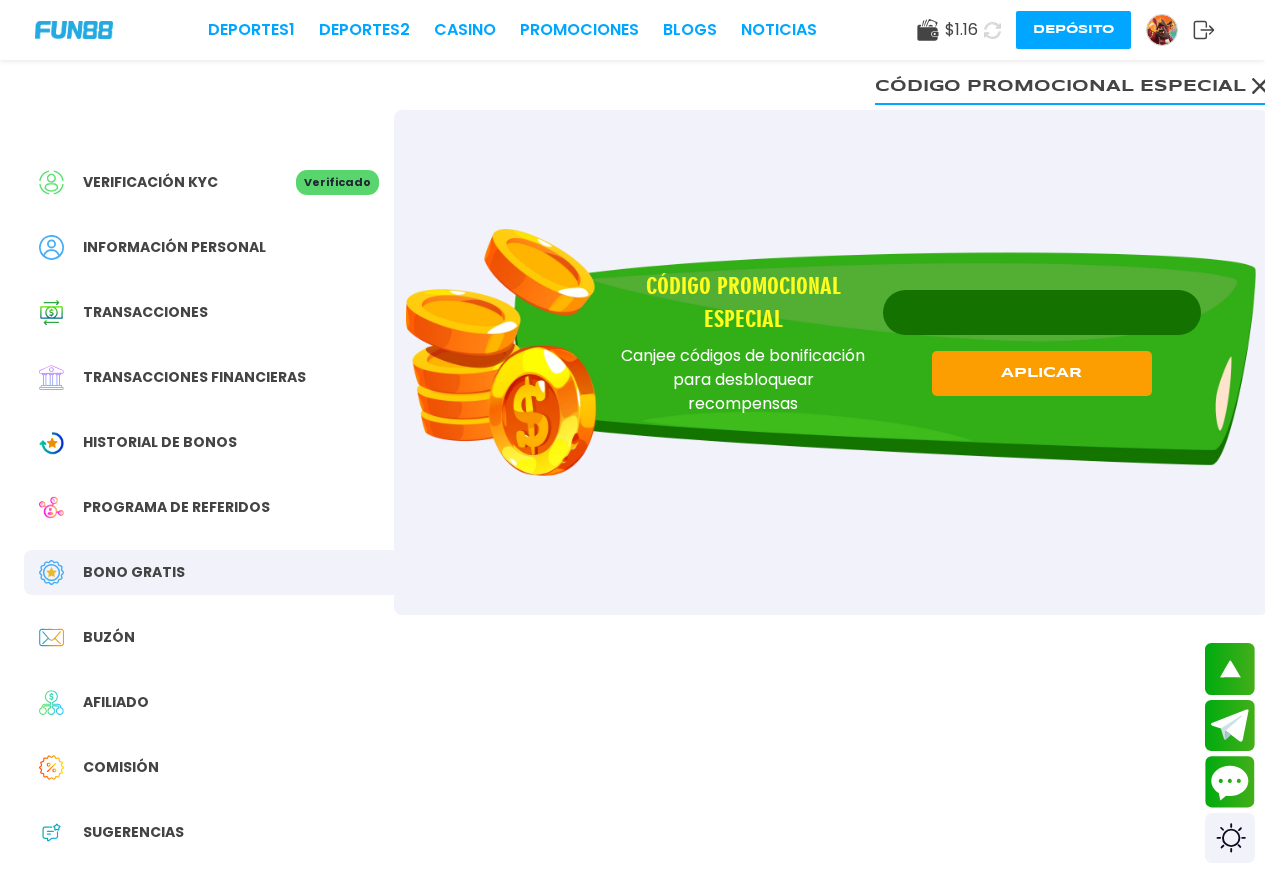 click 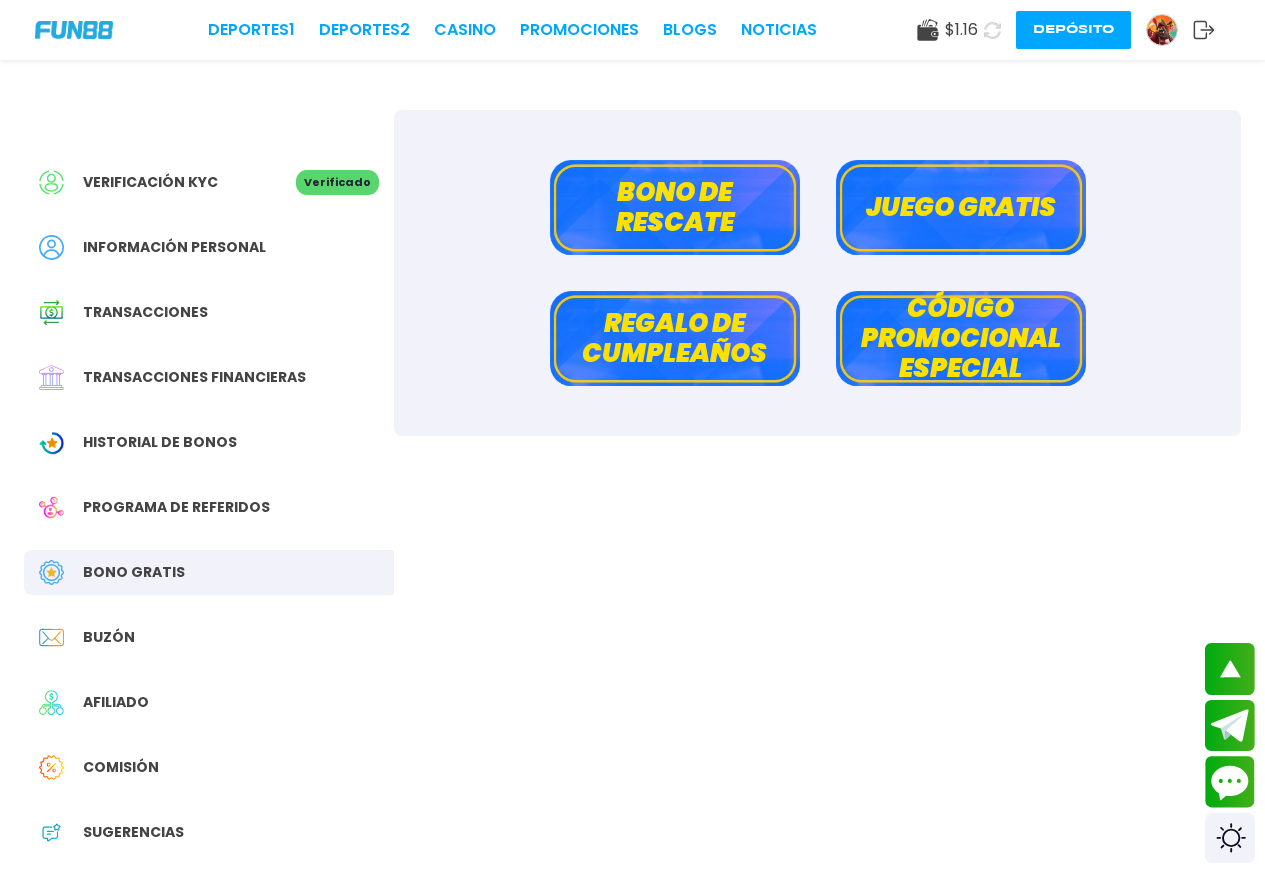 click on "Verificación KYC Verificado Información personal Transacciones Transacciones financieras Historial de Bonos Programa de referidos Bono Gratis Buzón Afiliado Comisión Sugerencias Bono de rescate Juego gratis Regalo de cumpleaños Código promocional especial" at bounding box center [632, 521] 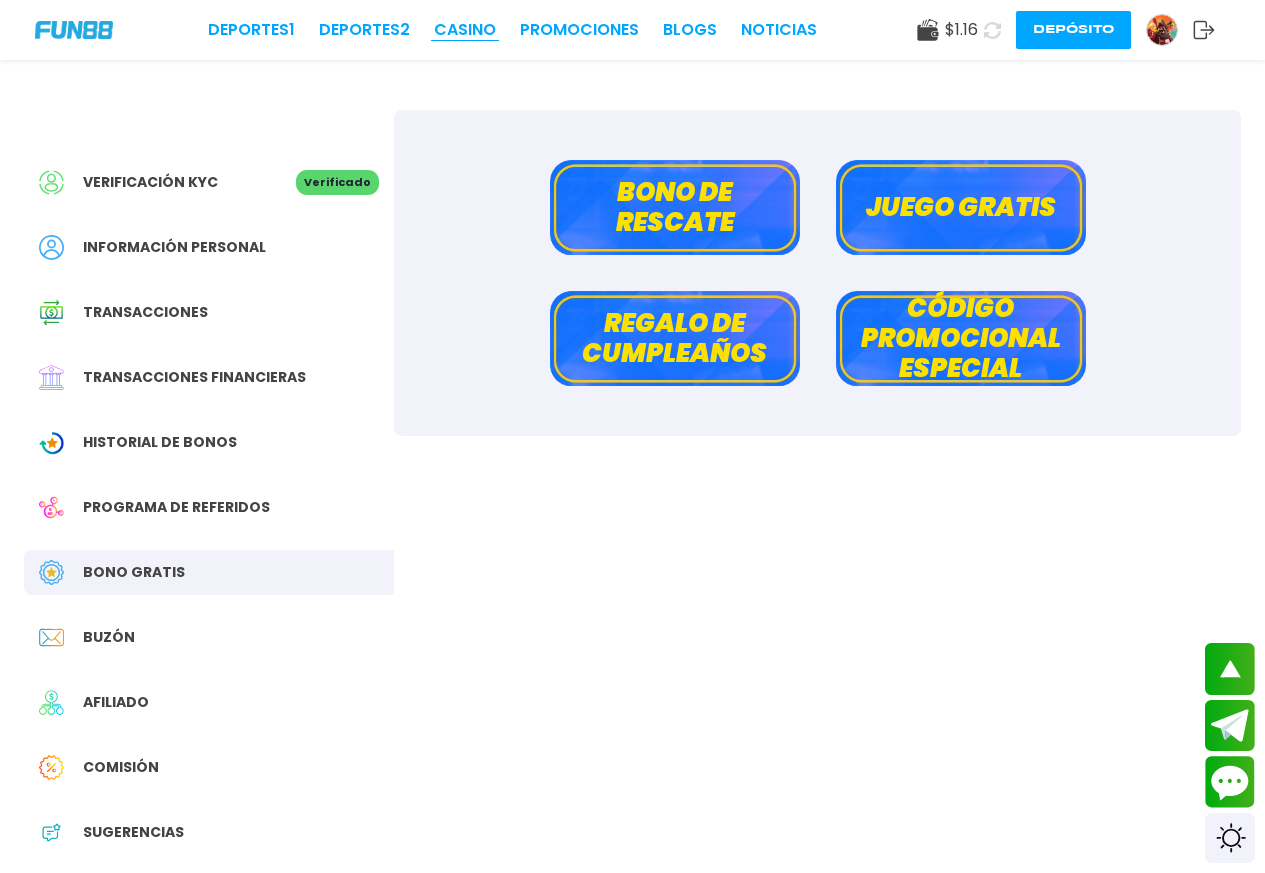 click on "CASINO" at bounding box center [465, 30] 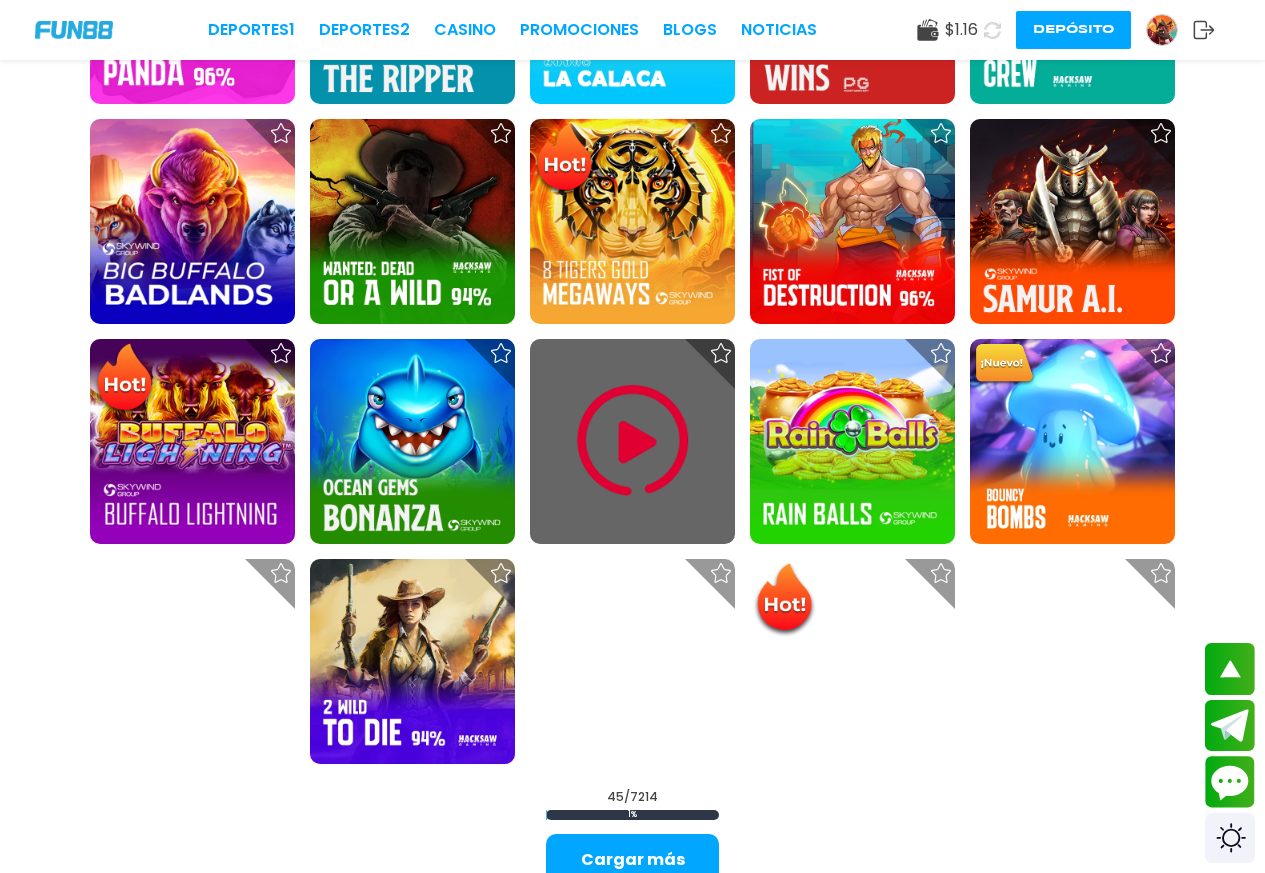 scroll, scrollTop: 2400, scrollLeft: 0, axis: vertical 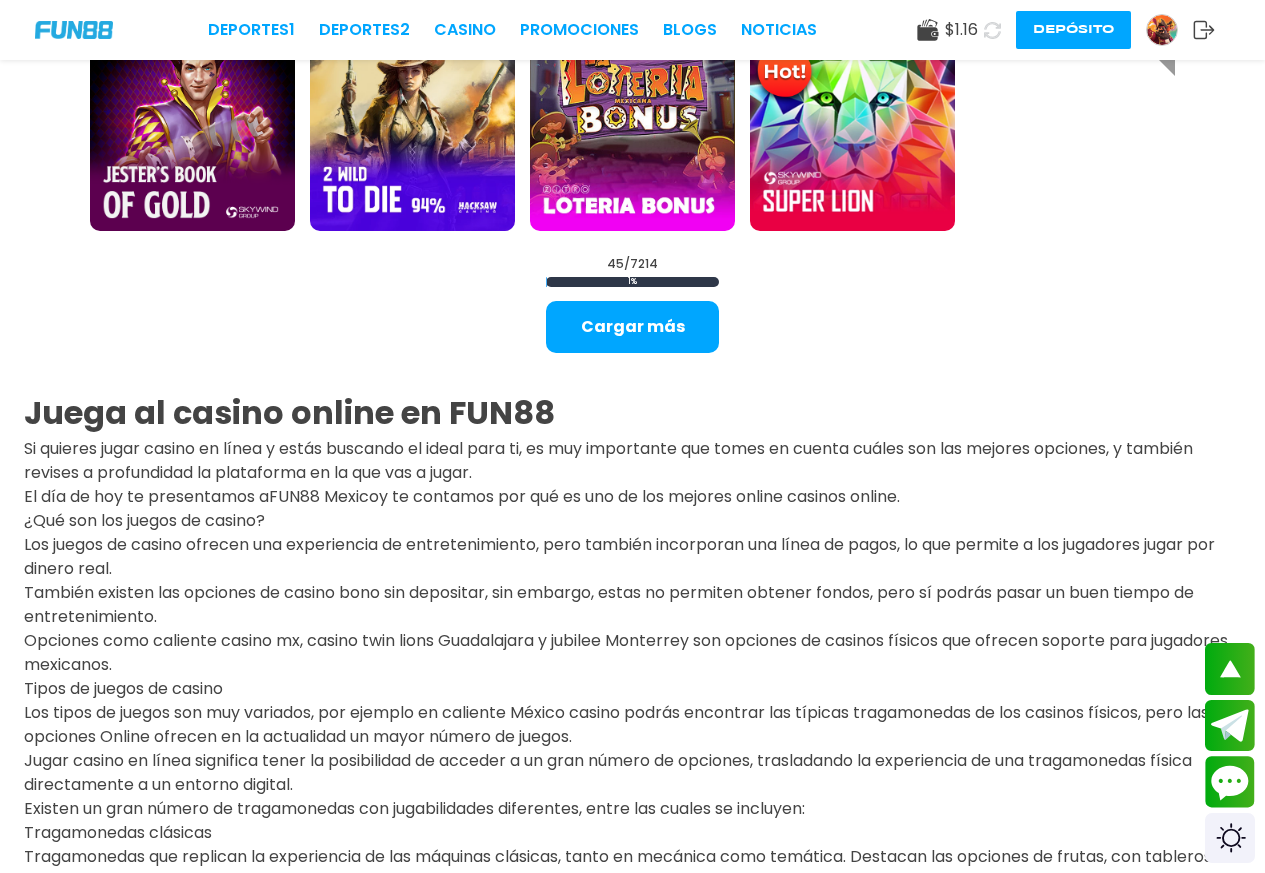 click on "¡FELICIDADES lxxxxat! GANADOR DESTACADO DE FUN88, RECIENTEMENTE GANÓ $19,019.00 EN UNA APUESTA DE $38.00 EN Beach Life ¡FELICIDADES caxxxxo9! GANADOR DESTACADO DE FUN88, RECIENTEMENTE GANÓ $5,706.12 EN UNA APUESTA DE $2.40 EN Gates of Hades ¡FELICIDADES gerxxxxga1! GANADOR DESTACADO DE FUN88, RECIENTEMENTE GANÓ $6,000.00 EN UNA APUESTA DE $60.00 EN Fortune Mouse Proveedores de juego MÁS 3Oaks 70   Juegos Aspect 1   Juegos Atomic 41   Juegos BELATRA GAMES 53   Juegos BGaming 162   Juegos Betgames 12   Juegos BluePrint 106   Juegos Booming Games 109   Juegos Caleta 114   Juegos EVOPLAY 211   Juegos Endorphina 168   Juegos Everymatrix 130   Juegos Evolution 339   Juegos Expanse 47   Juegos Ezugi 95   Juegos FC 45   Juegos Funky 2   Juegos GameArt 87   Juegos Games Global 79   Juegos GamoMat 192   Juegos Habanero 207   Juegos Hacksaw 458   Juegos IMoon 2   Juegos InBet 430   Juegos IndigoMagic 53   Juegos JiLi 164   Juegos Kalamba 111   Juegos Kiron 27   Juegos MICRO GAMING 326   Juegos MPlay 20   Juegos" at bounding box center [632, -91] 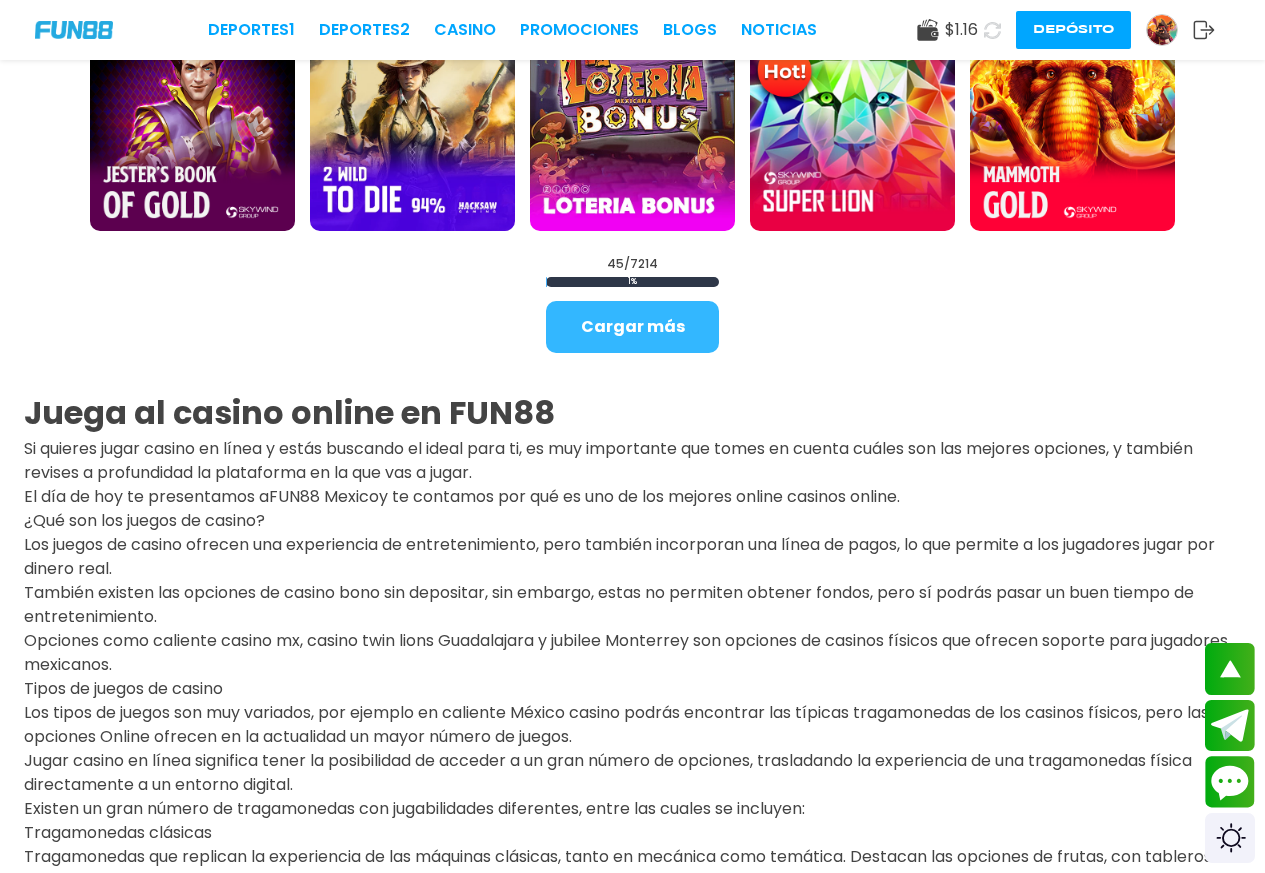 click on "Cargar más" at bounding box center (632, 327) 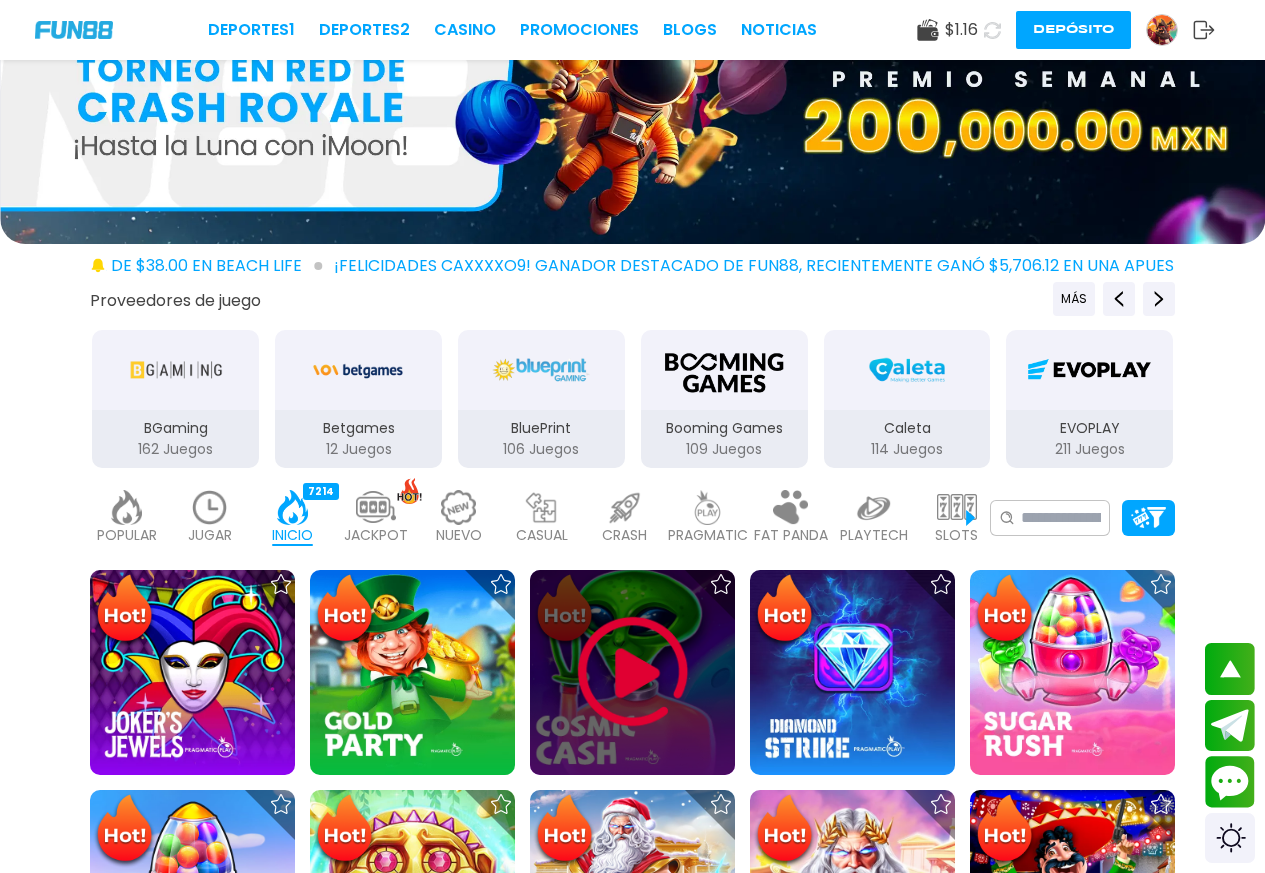 scroll, scrollTop: 0, scrollLeft: 0, axis: both 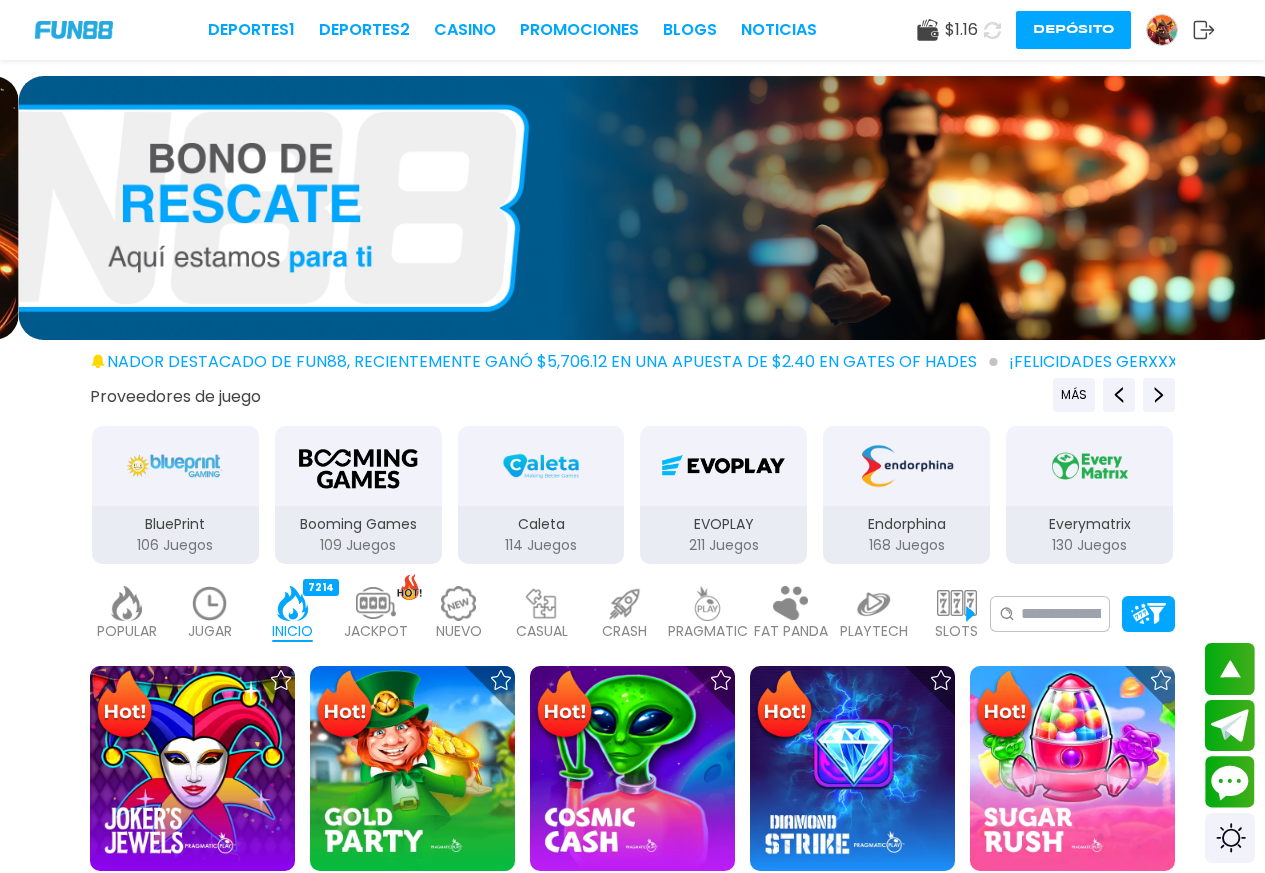 click on "JUGAR" at bounding box center (210, 631) 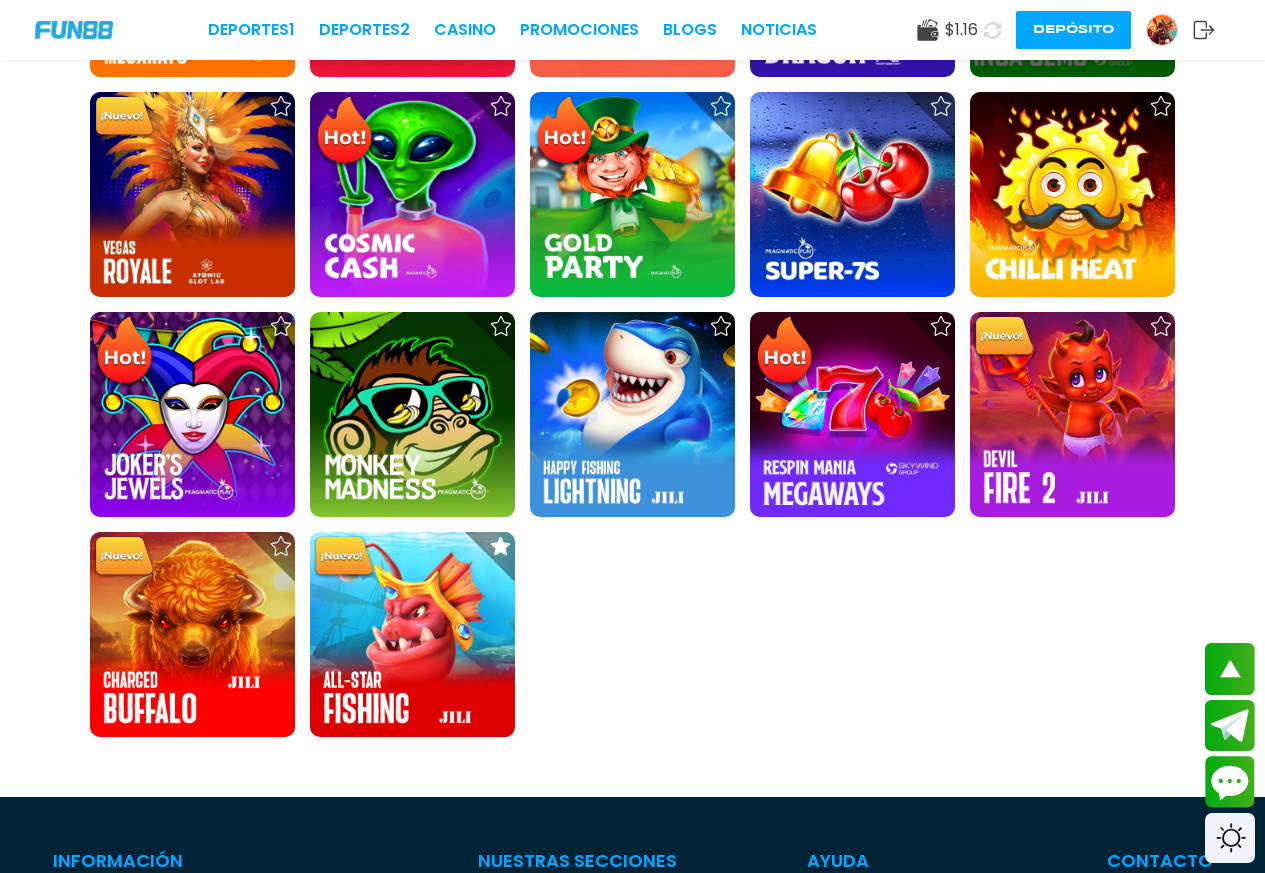scroll, scrollTop: 800, scrollLeft: 0, axis: vertical 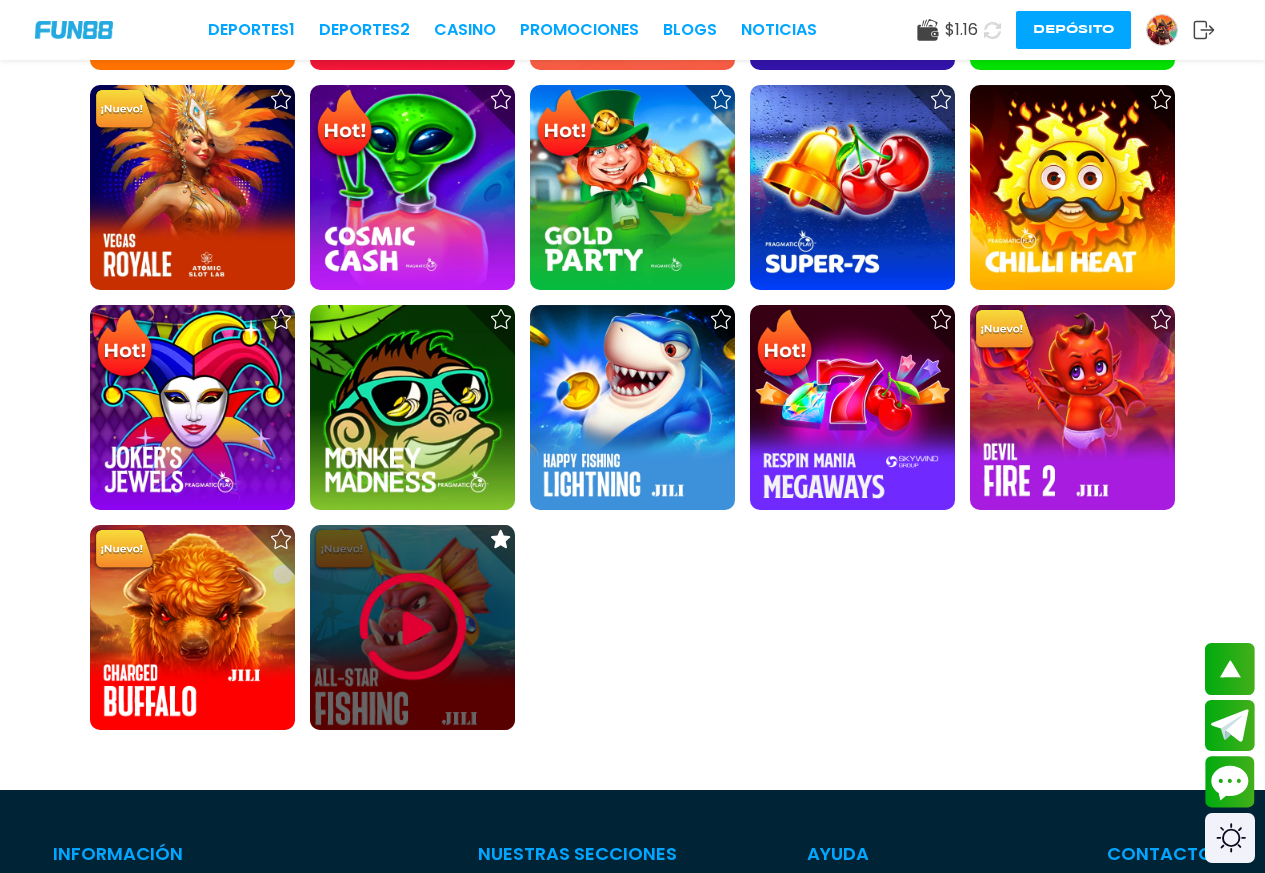 click at bounding box center (413, 627) 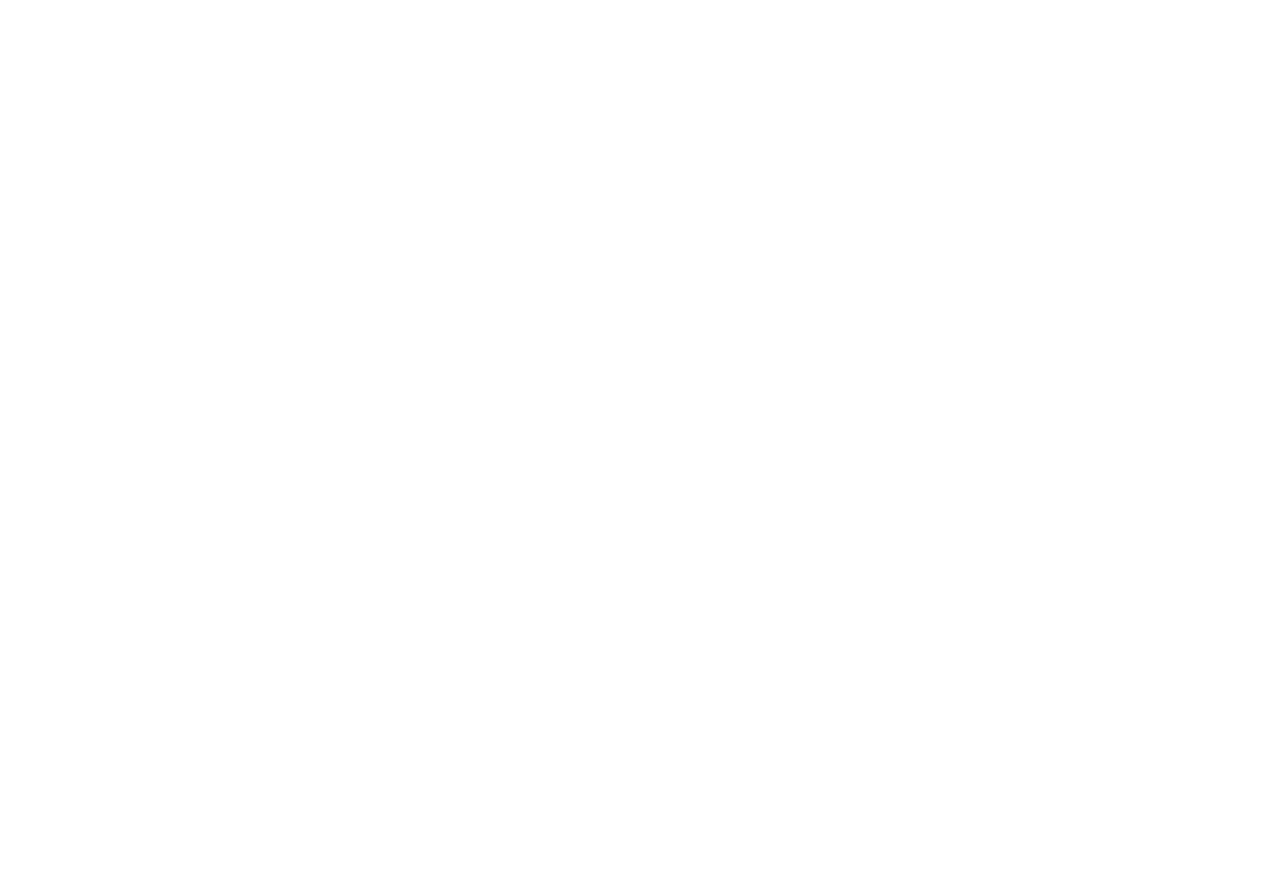 scroll, scrollTop: 0, scrollLeft: 0, axis: both 